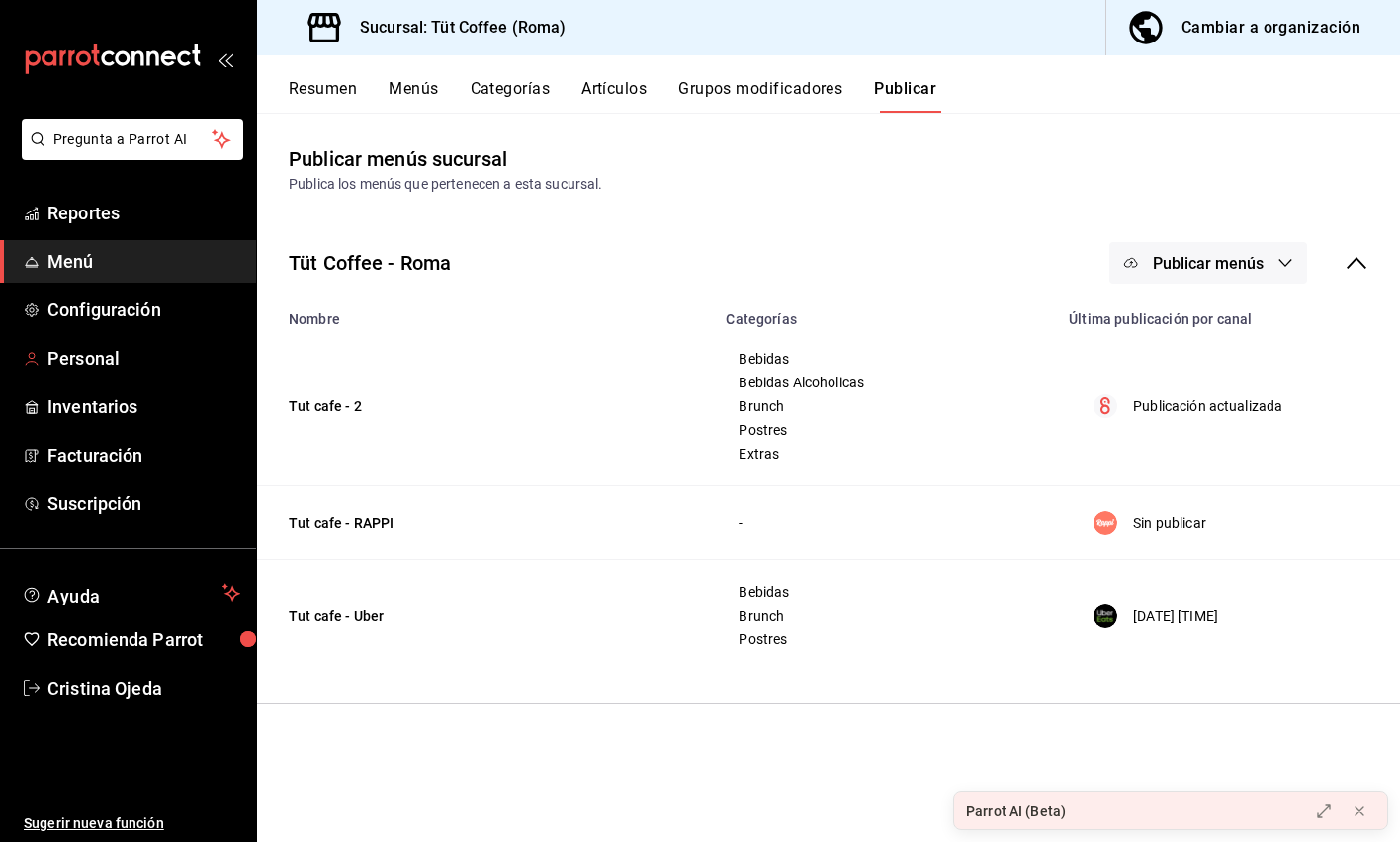 scroll, scrollTop: 0, scrollLeft: 0, axis: both 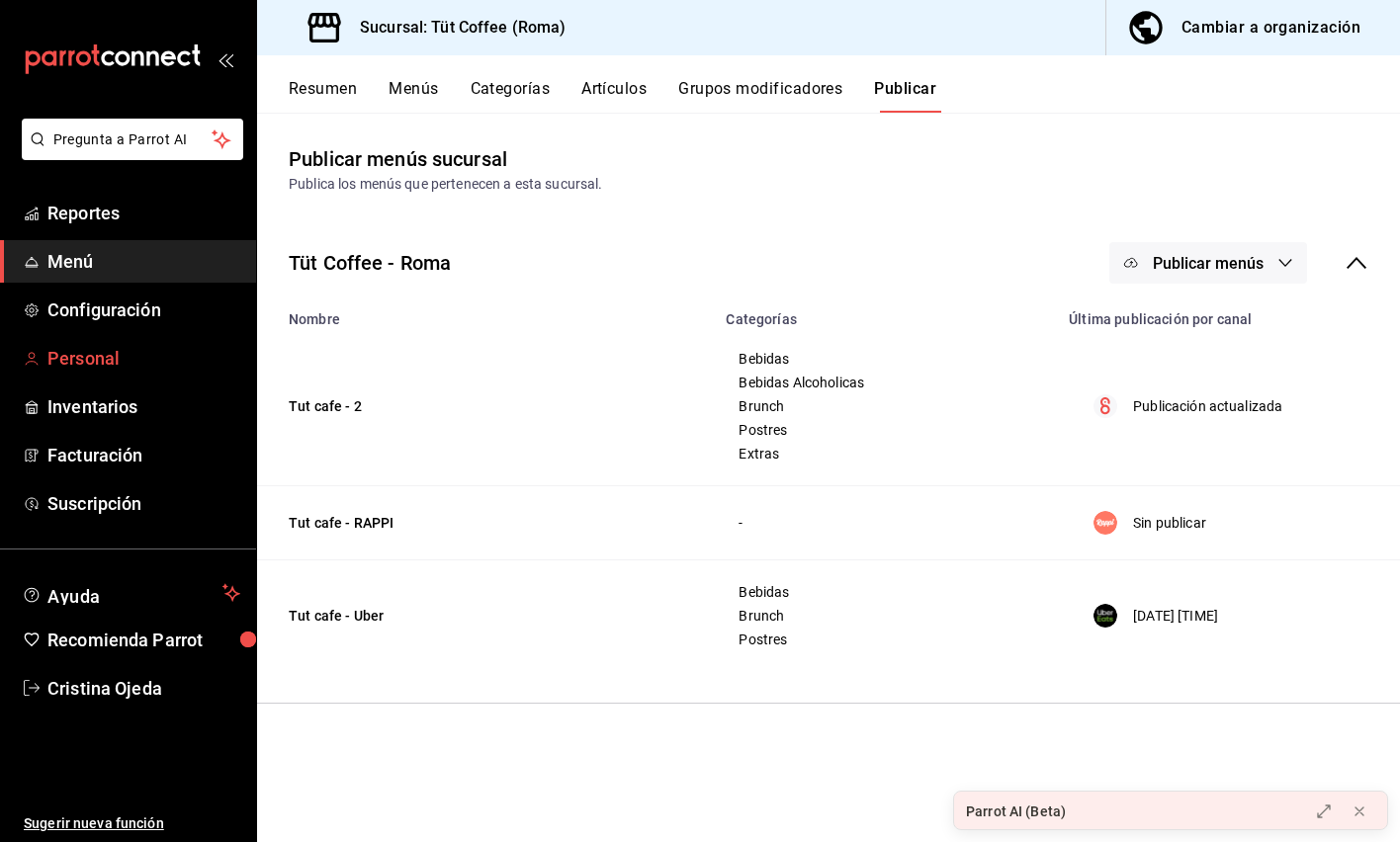 click on "Personal" at bounding box center (143, 358) 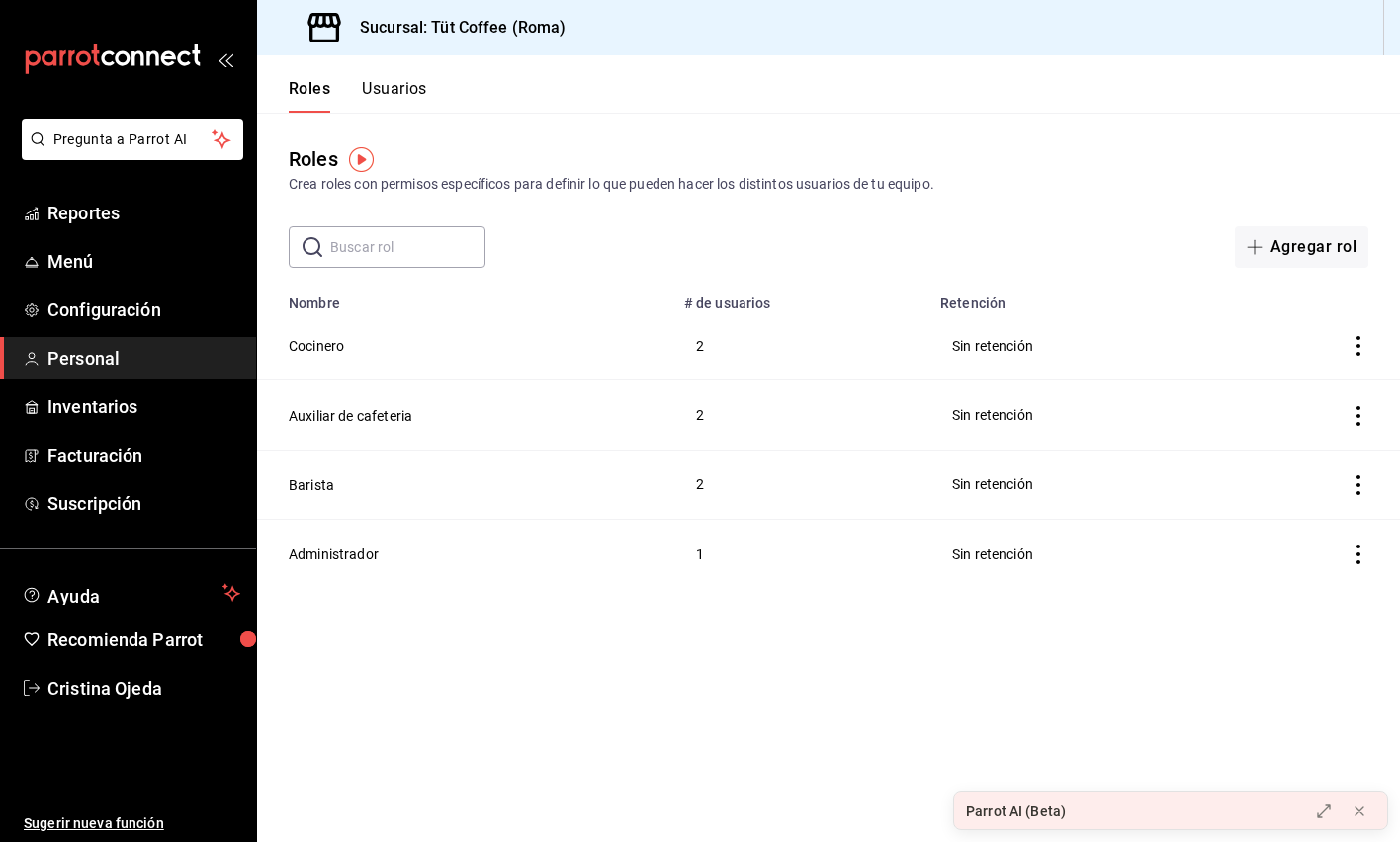 click on "Usuarios" at bounding box center (394, 96) 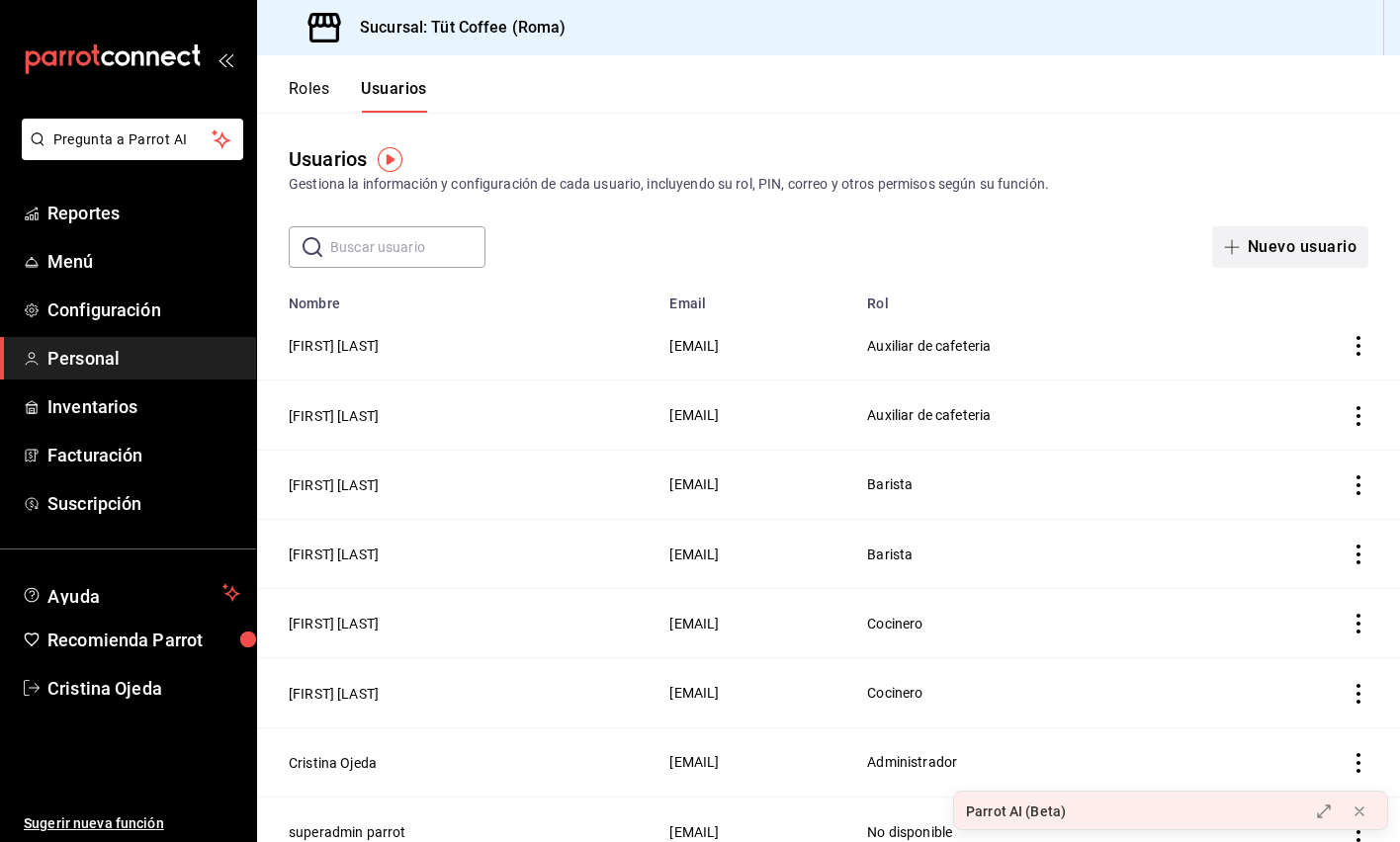 click on "Nuevo usuario" at bounding box center [1290, 247] 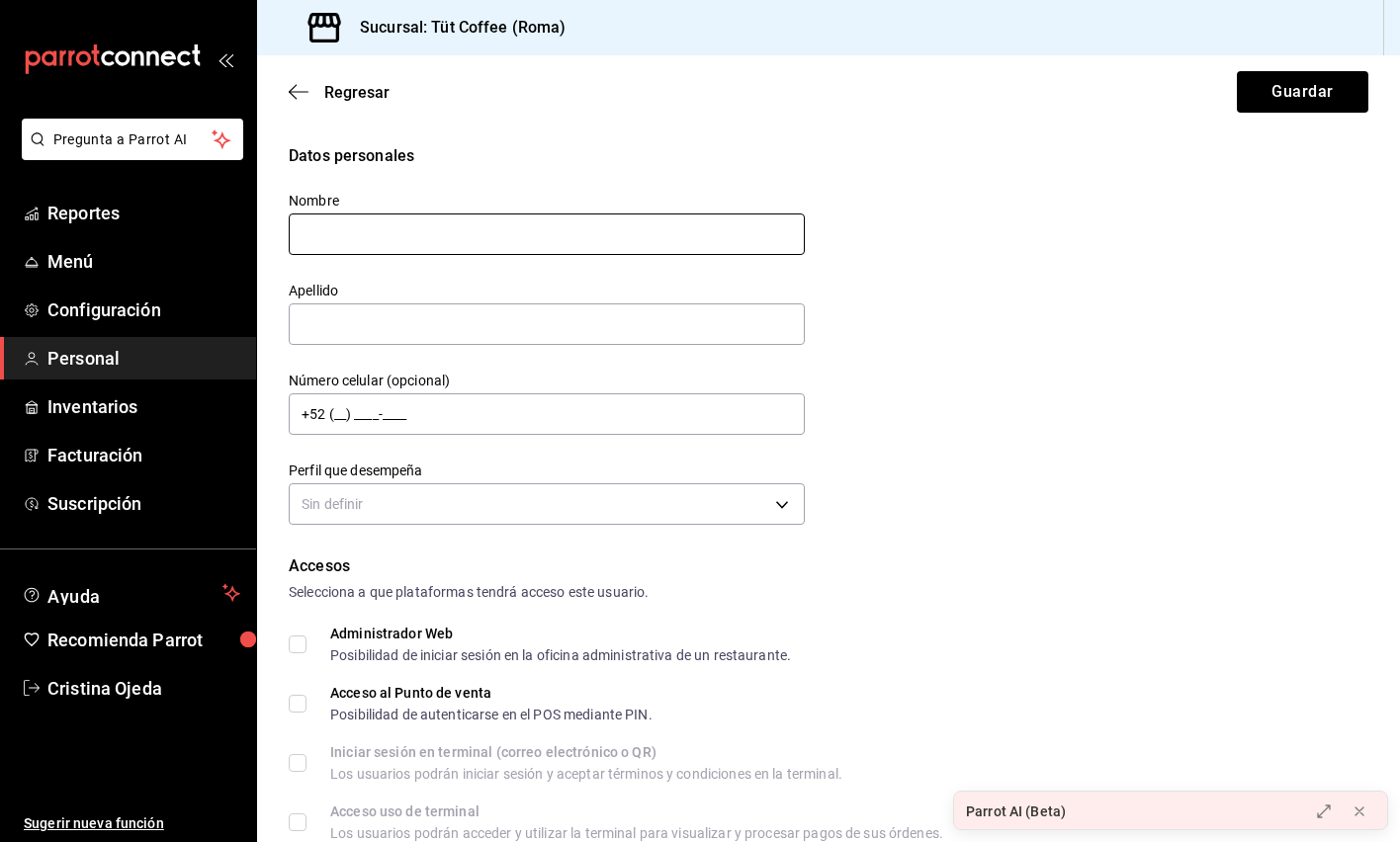 type on "L" 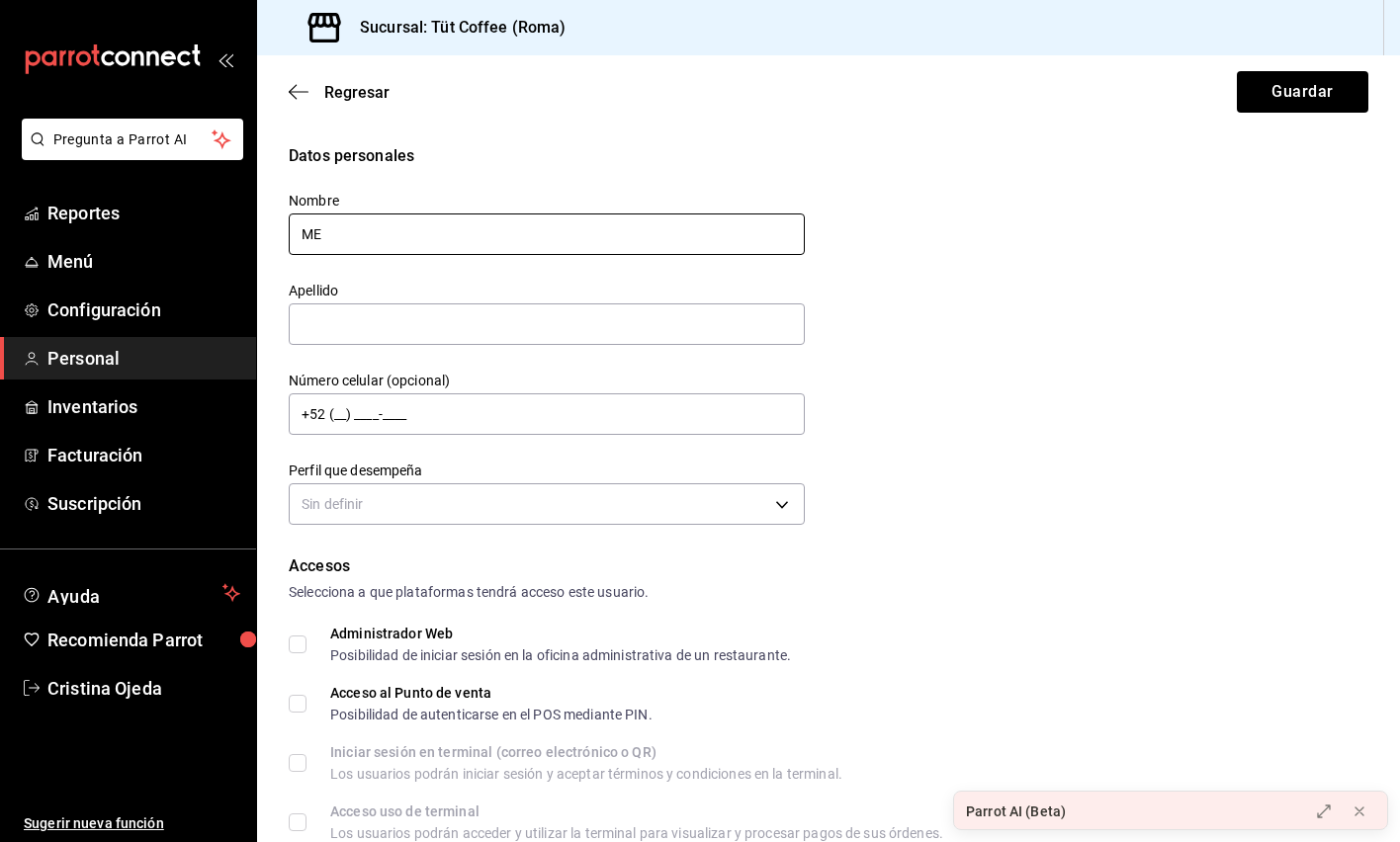 type on "M" 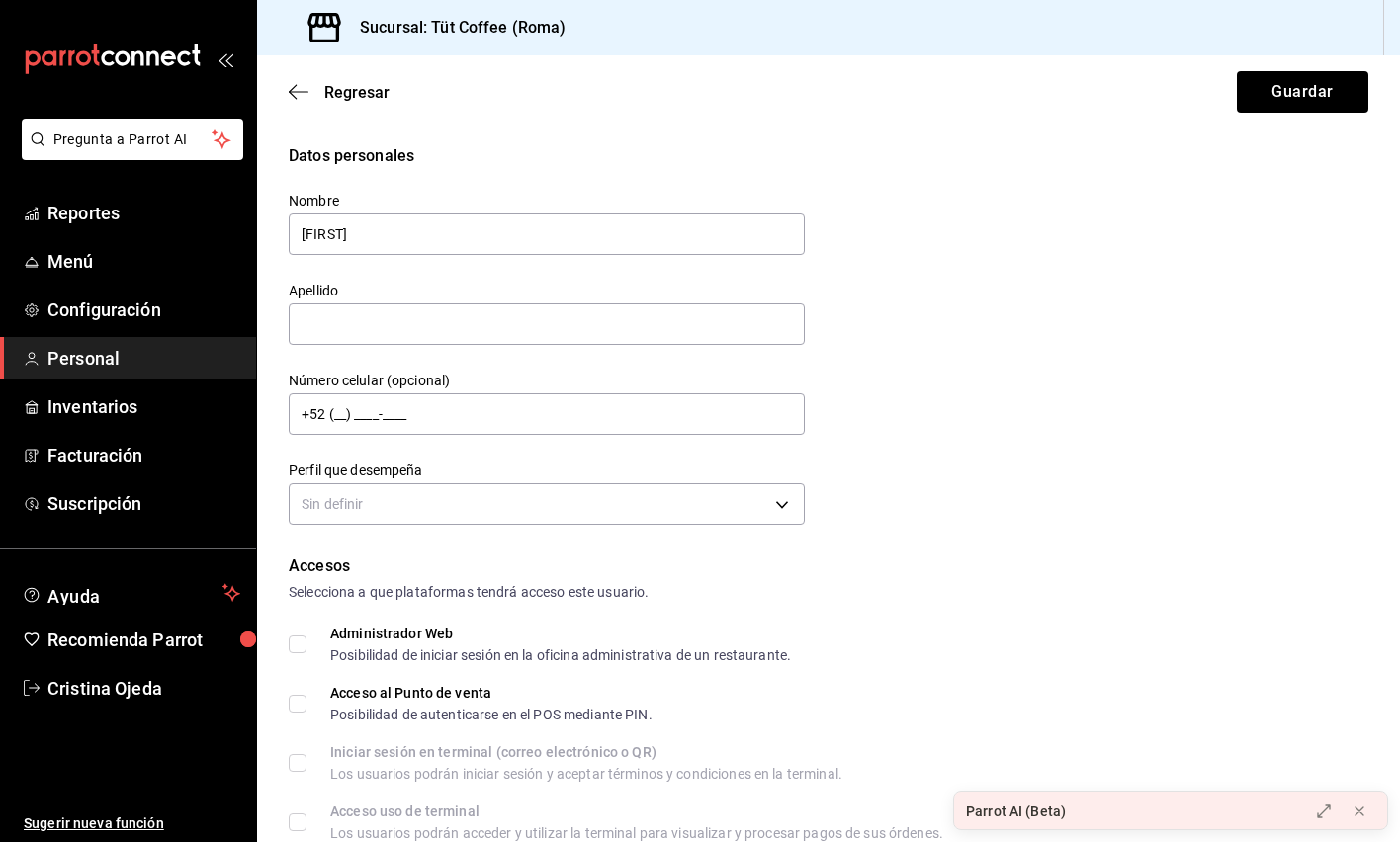type on "[FIRST]" 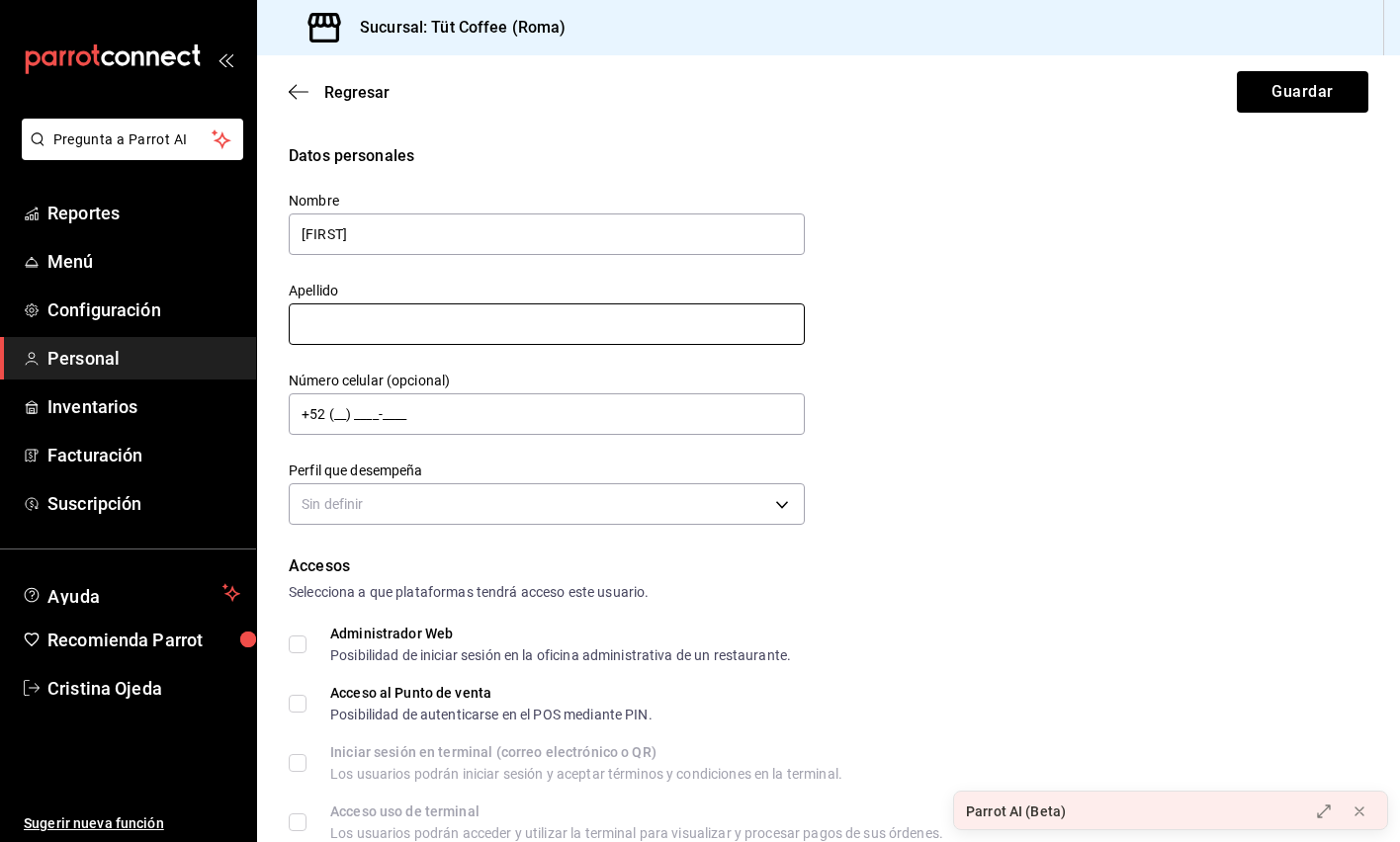 click at bounding box center [547, 324] 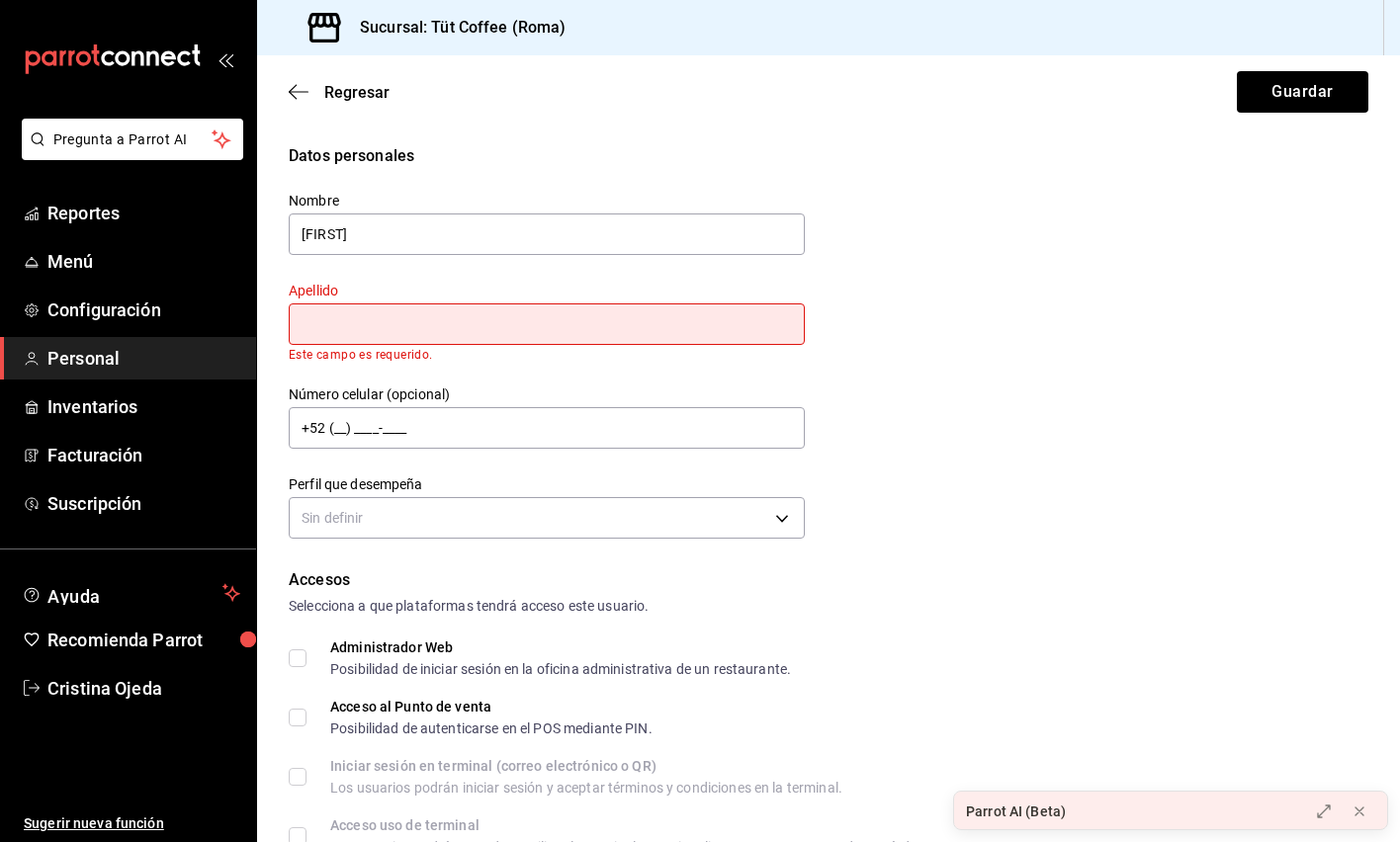 click on "Datos personales Nombre [FIRST] Apellido Este campo es requerido. Número celular (opcional) +52 (__) ____-____ Perfil que desempeña Sin definir" at bounding box center [829, 344] 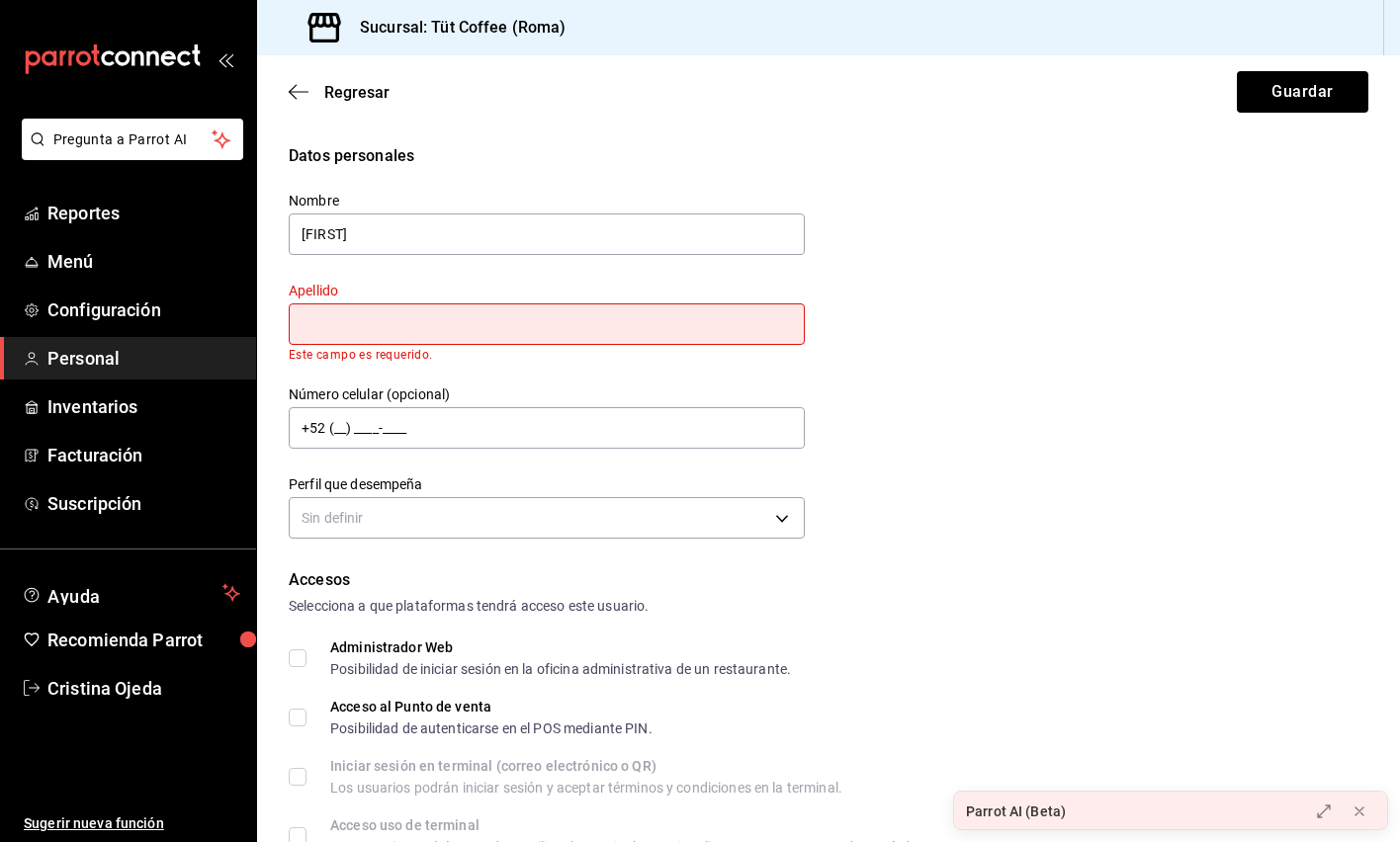 click at bounding box center (547, 324) 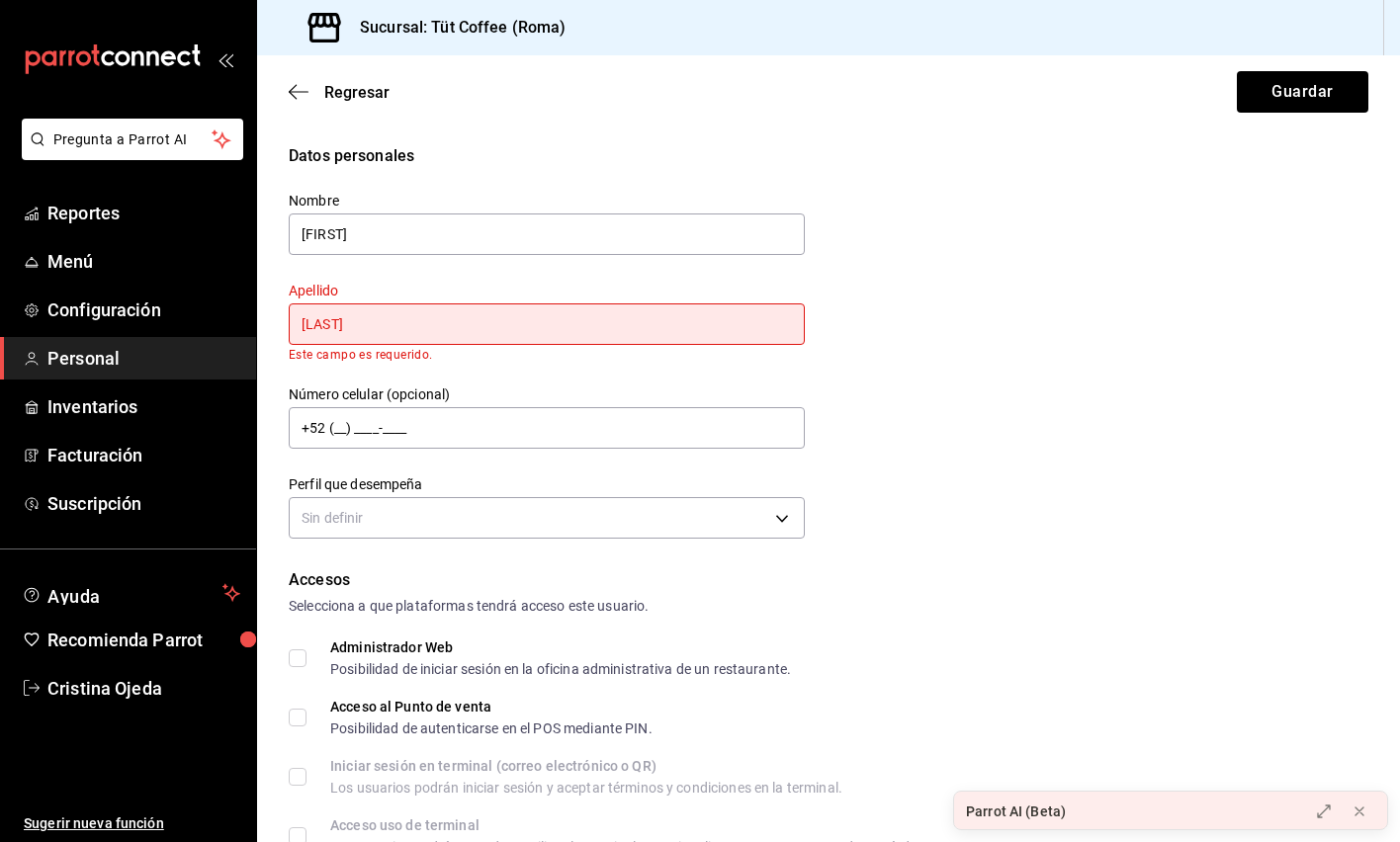 type on "[LAST]" 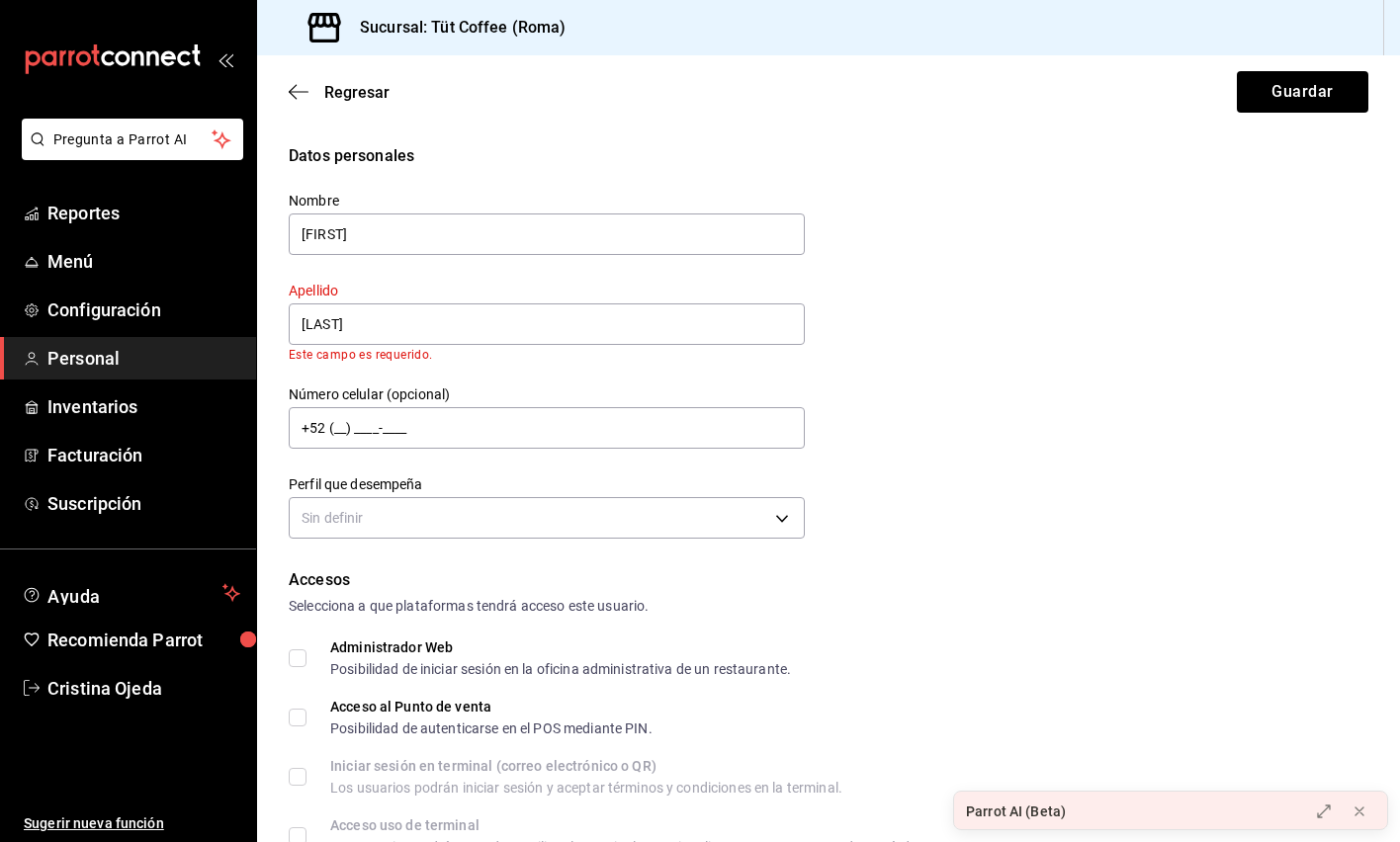 click on "Número celular (opcional) +52 (__) ____-____" at bounding box center (547, 418) 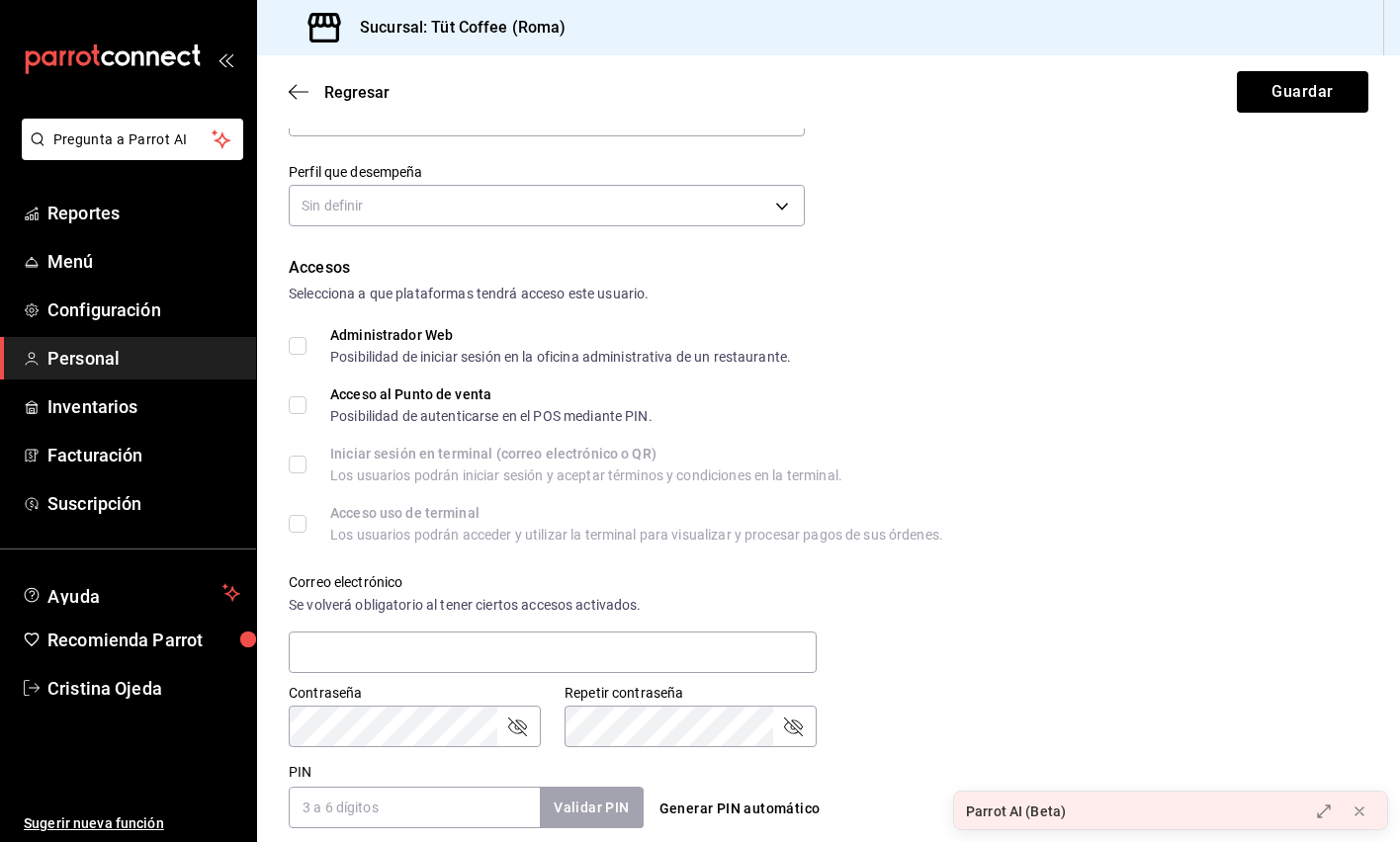 scroll, scrollTop: 299, scrollLeft: 0, axis: vertical 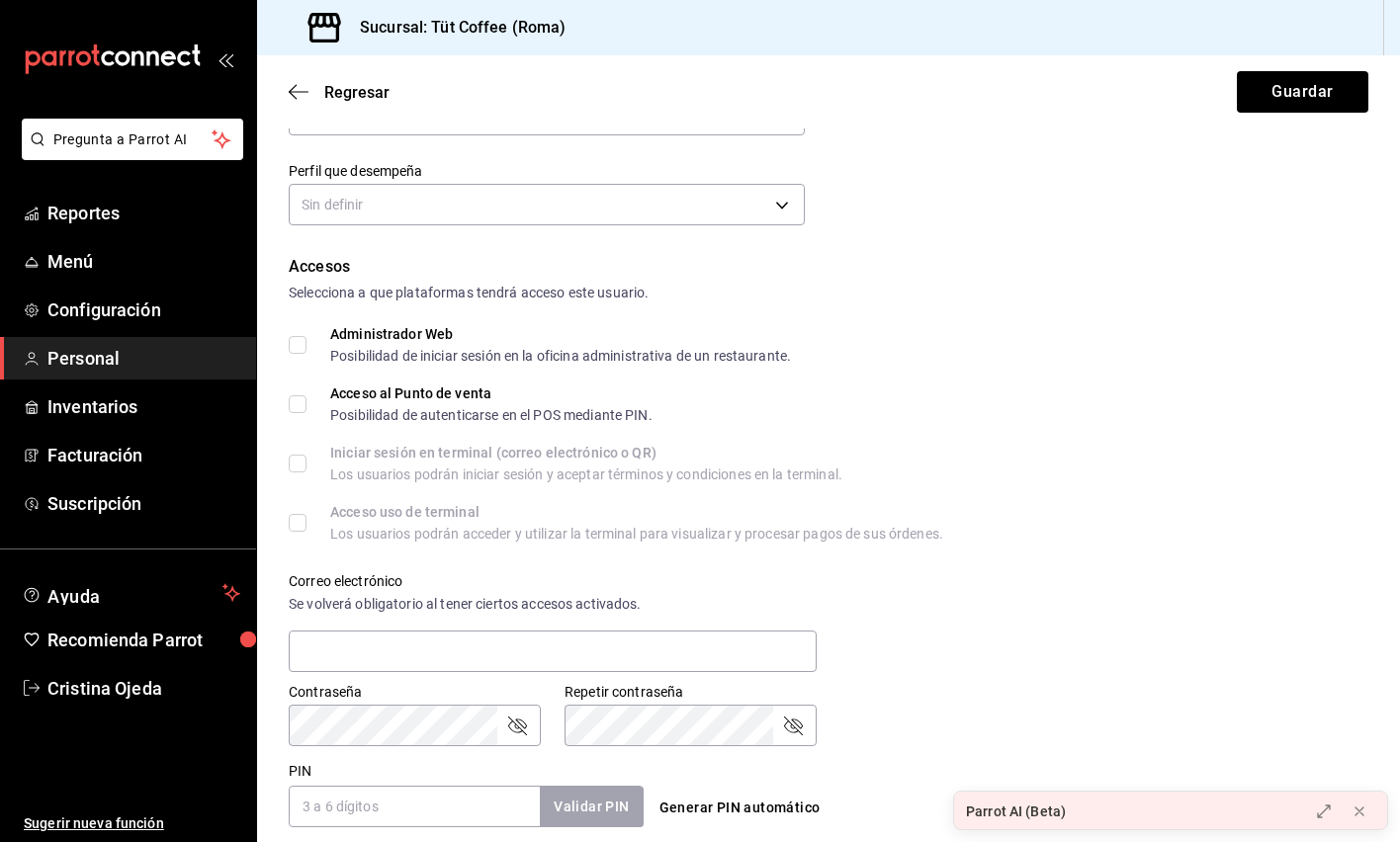 click on "PIN" at bounding box center [414, 806] 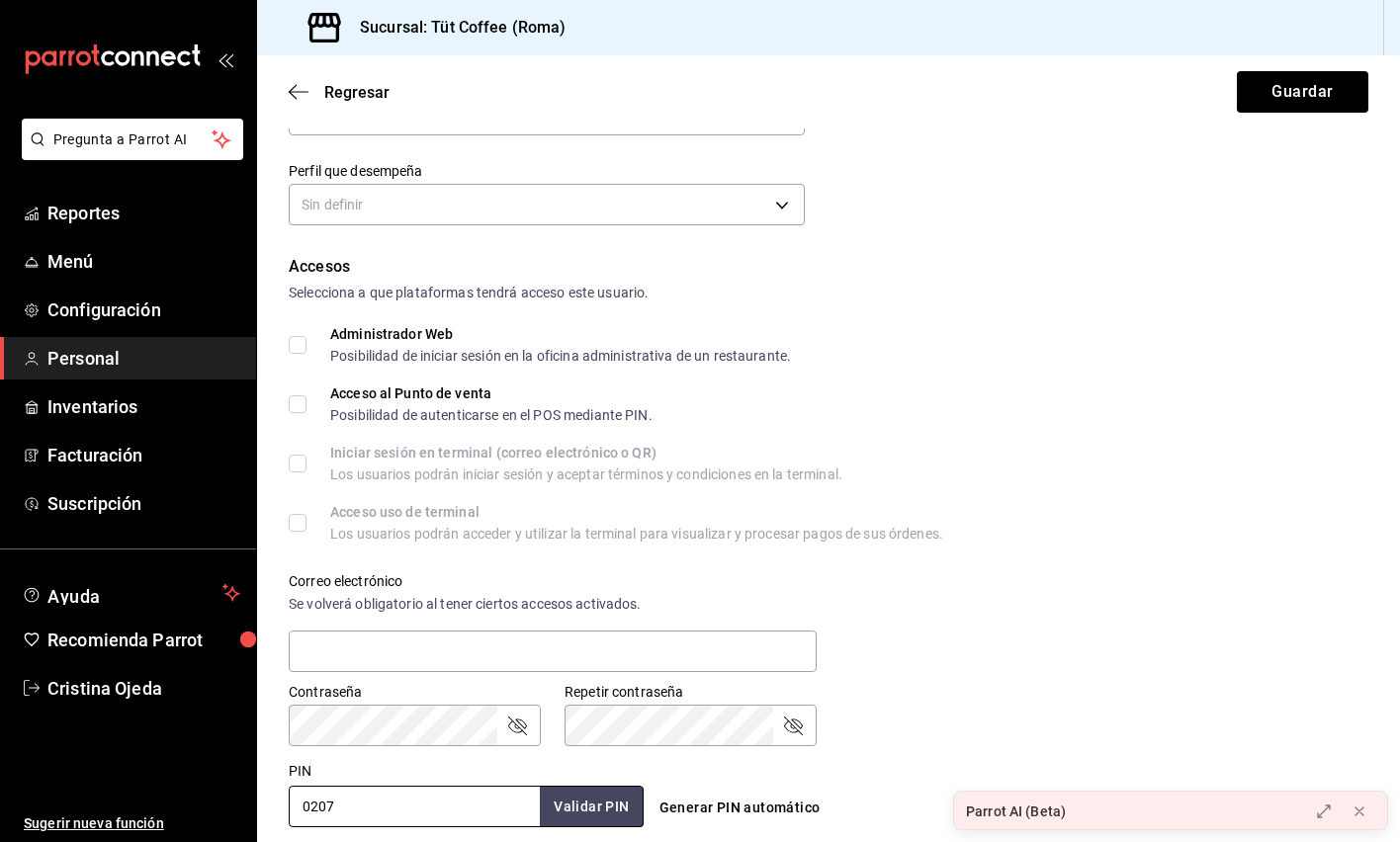 type on "0207" 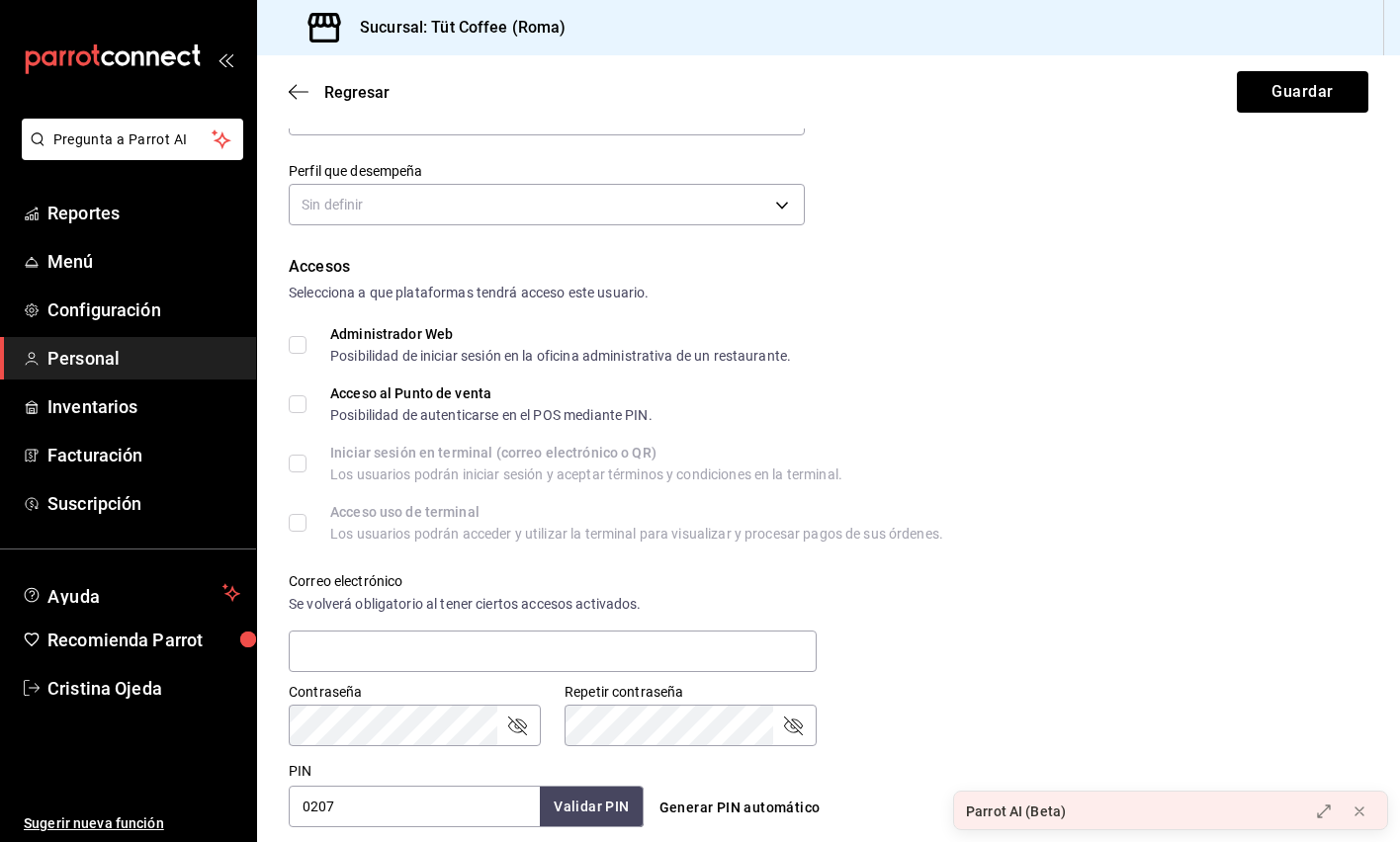 click on "Correo electrónico Se volverá obligatorio al tener ciertos accesos activados." at bounding box center (817, 612) 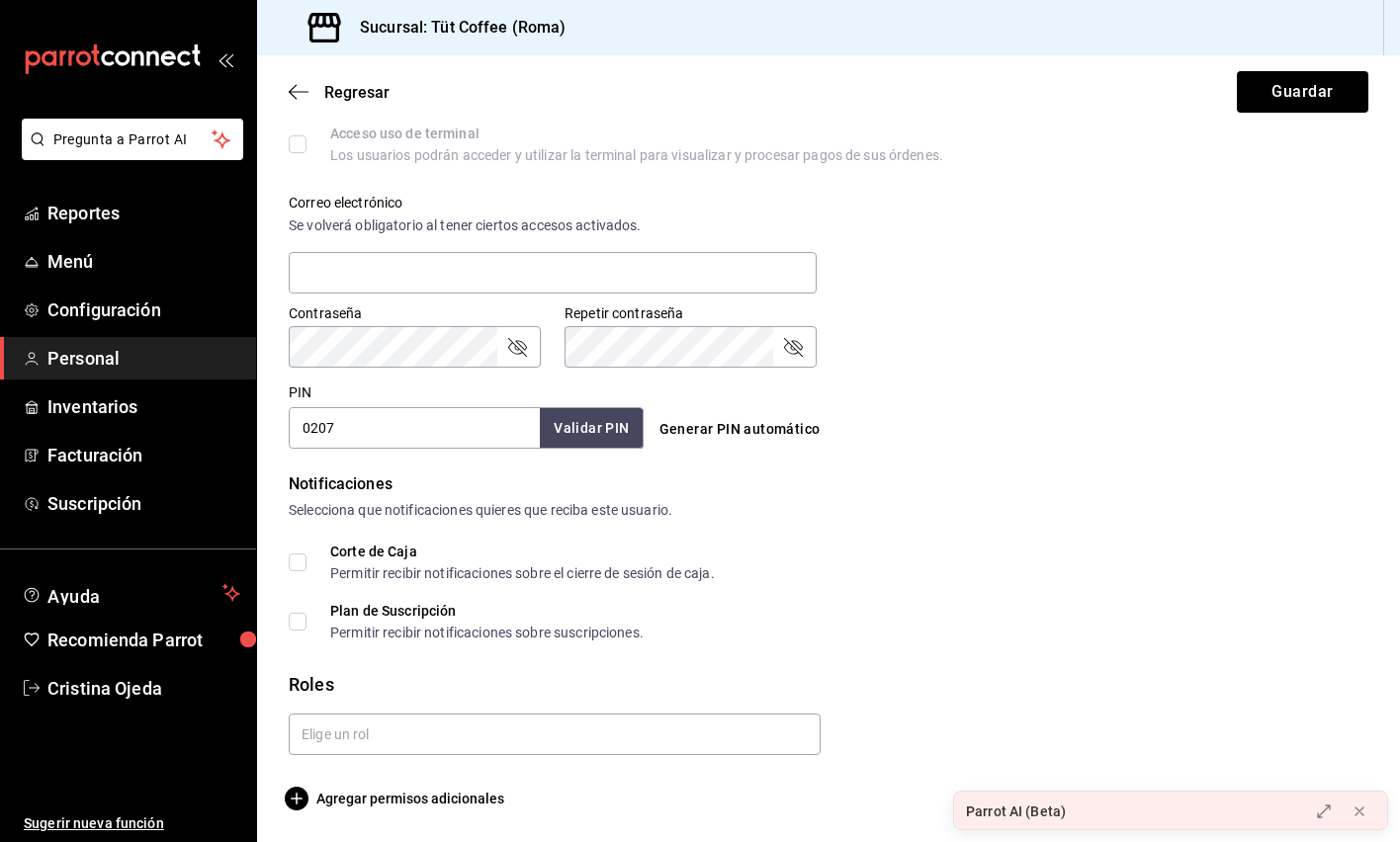 scroll, scrollTop: 677, scrollLeft: 0, axis: vertical 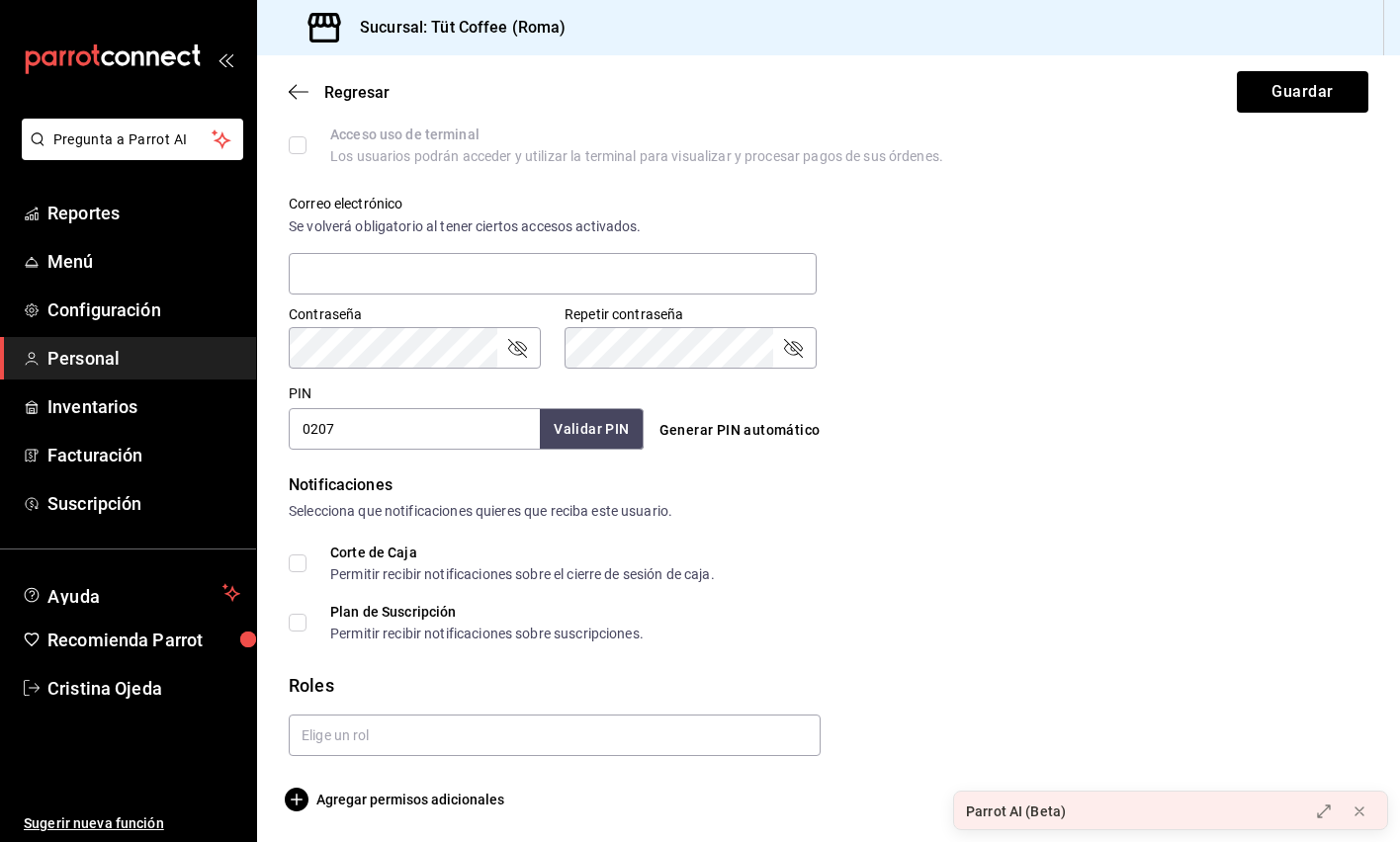 click on "[FIRST] [LAST]   Sugerir nueva función   Sucursal: Tüt Coffee (Roma) Regresar Guardar Datos personales Nombre [FIRST] Apellido [LAST] Número celular (opcional) +52 (__) ____-____ Perfil que desempeña Sin definir Accesos Selecciona a que plataformas tendrá acceso este usuario. Administrador Web Posibilidad de iniciar sesión en la oficina administrativa de un restaurante.  Acceso al Punto de venta Posibilidad de autenticarse en el POS mediante PIN.  Iniciar sesión en terminal (correo electrónico o QR) Los usuarios podrán iniciar sesión y aceptar términos y condiciones en la terminal. Acceso uso de terminal Los usuarios podrán acceder y utilizar la terminal para visualizar y procesar pagos de sus órdenes. Correo electrónico Se volverá obligatorio al tener ciertos accesos activados. Contraseña Contraseña Repetir contraseña Repetir contraseña PIN [PIN] Validar PIN ​ Generar PIN automático Notificaciones Selecciona que notificaciones quieres que reciba este usuario. Corte de Caja Permitir recibir notificaciones sobre el cierre de sesión de caja. Plan de Suscripción Roles" at bounding box center (829, 139) 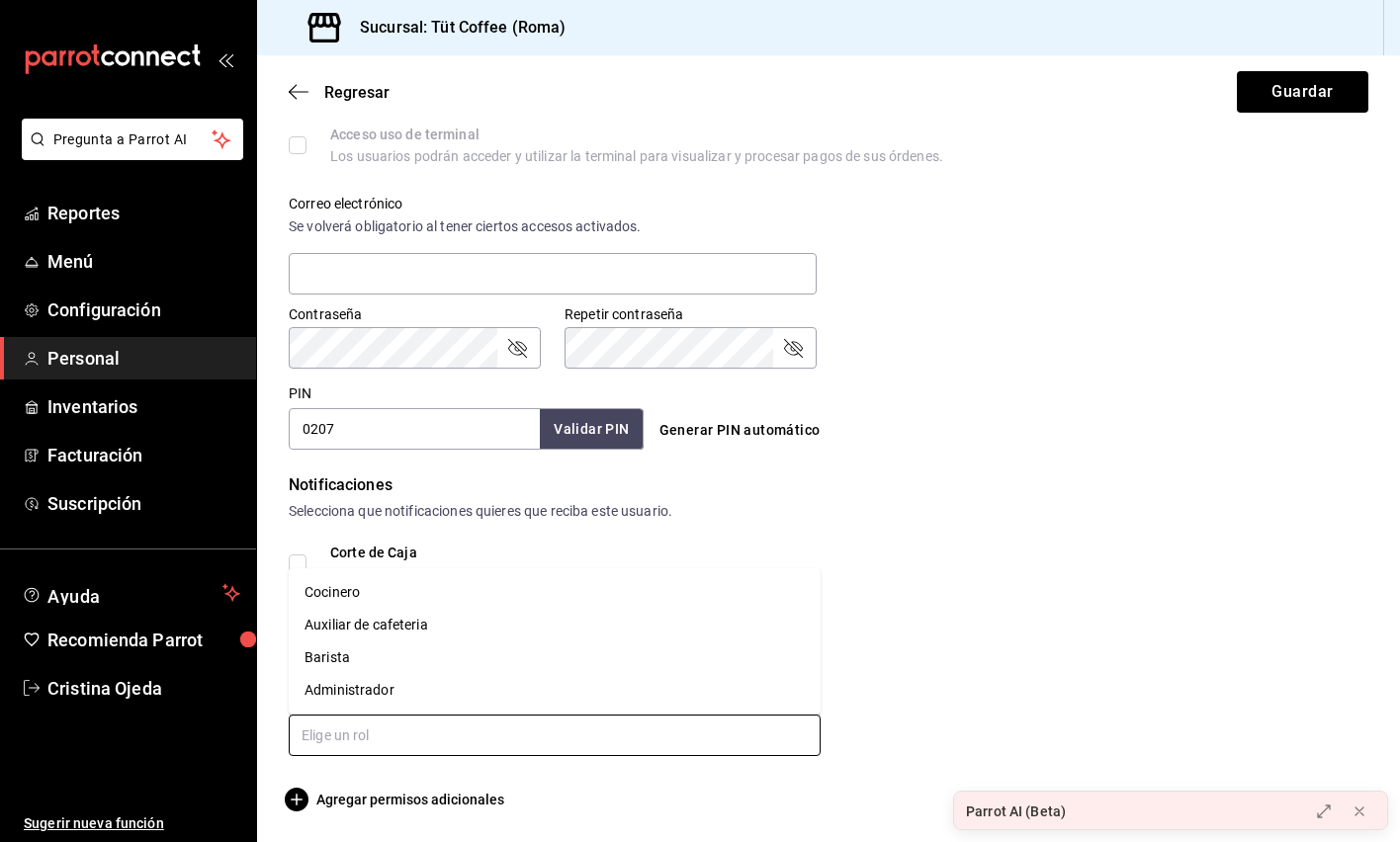 click at bounding box center (555, 735) 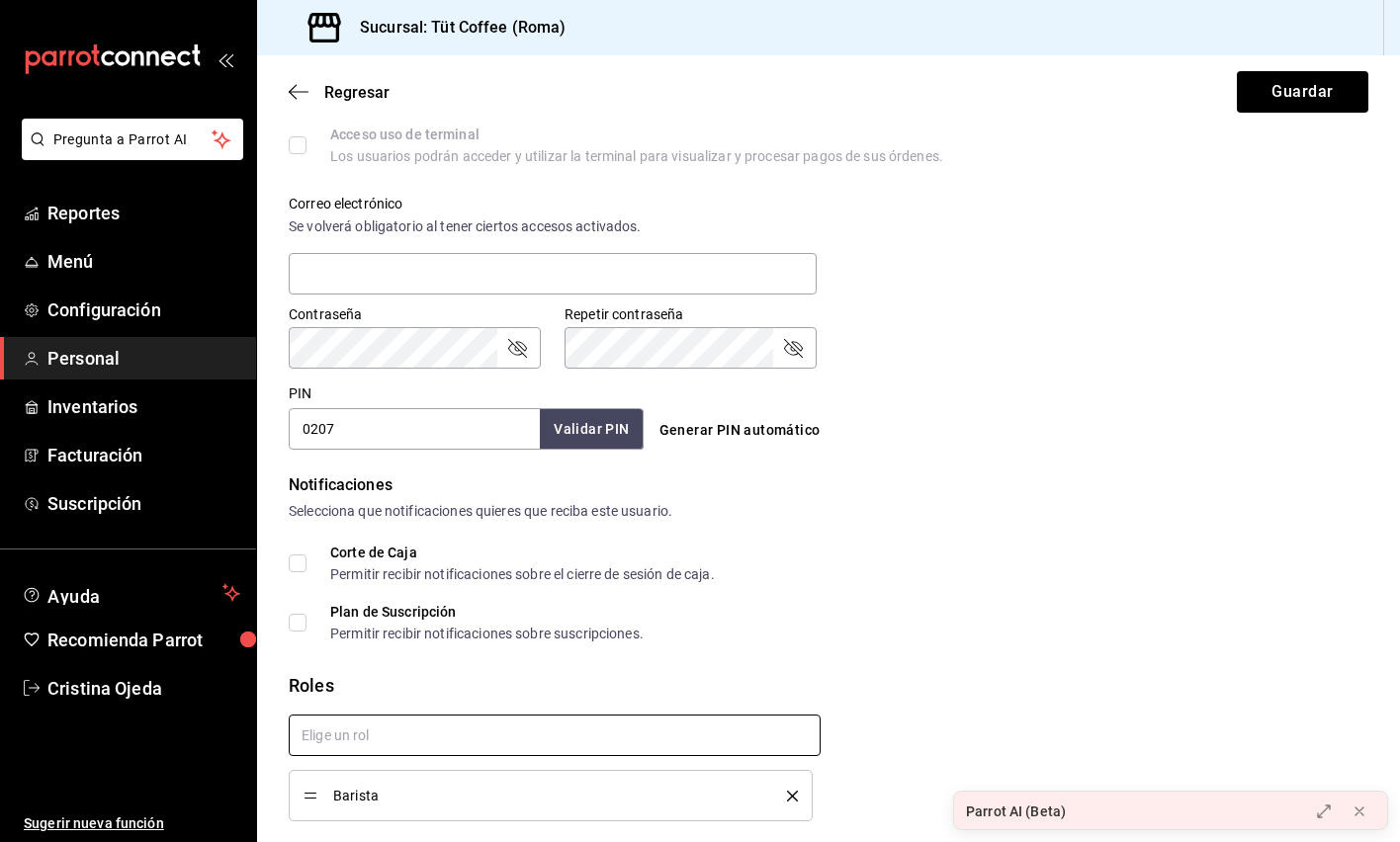 checkbox on "true" 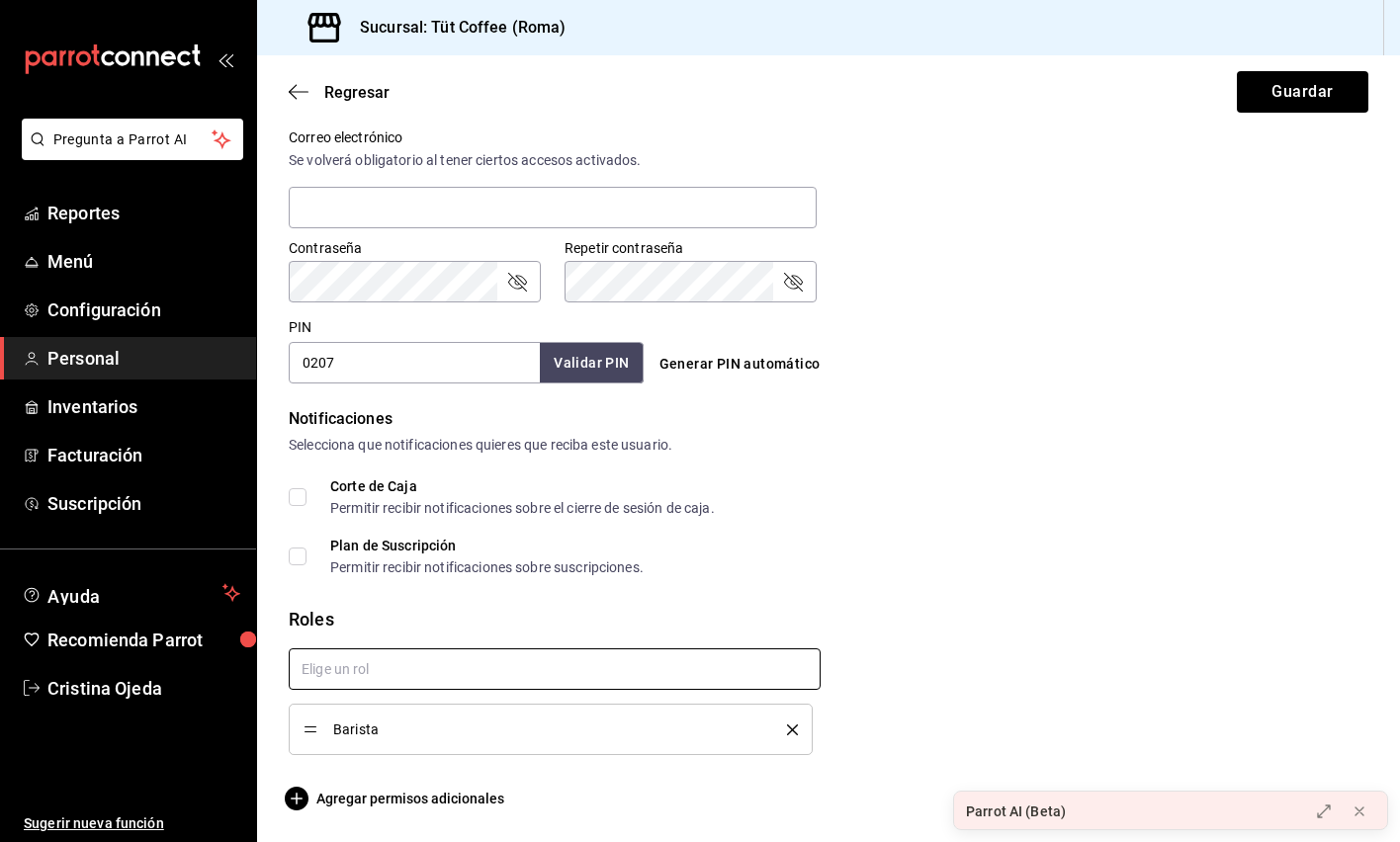 scroll, scrollTop: 0, scrollLeft: 0, axis: both 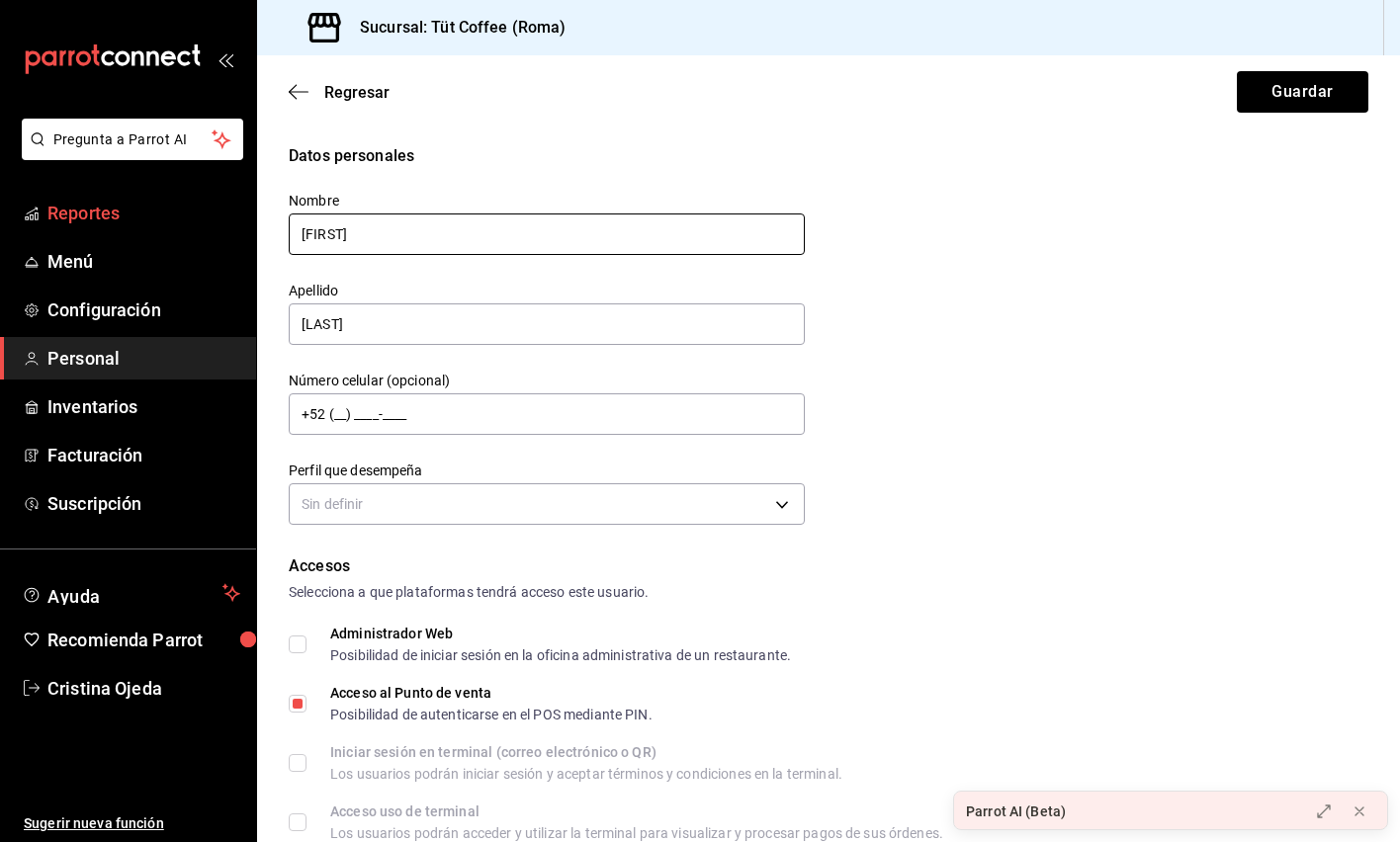 drag, startPoint x: 387, startPoint y: 232, endPoint x: 217, endPoint y: 203, distance: 172.45579 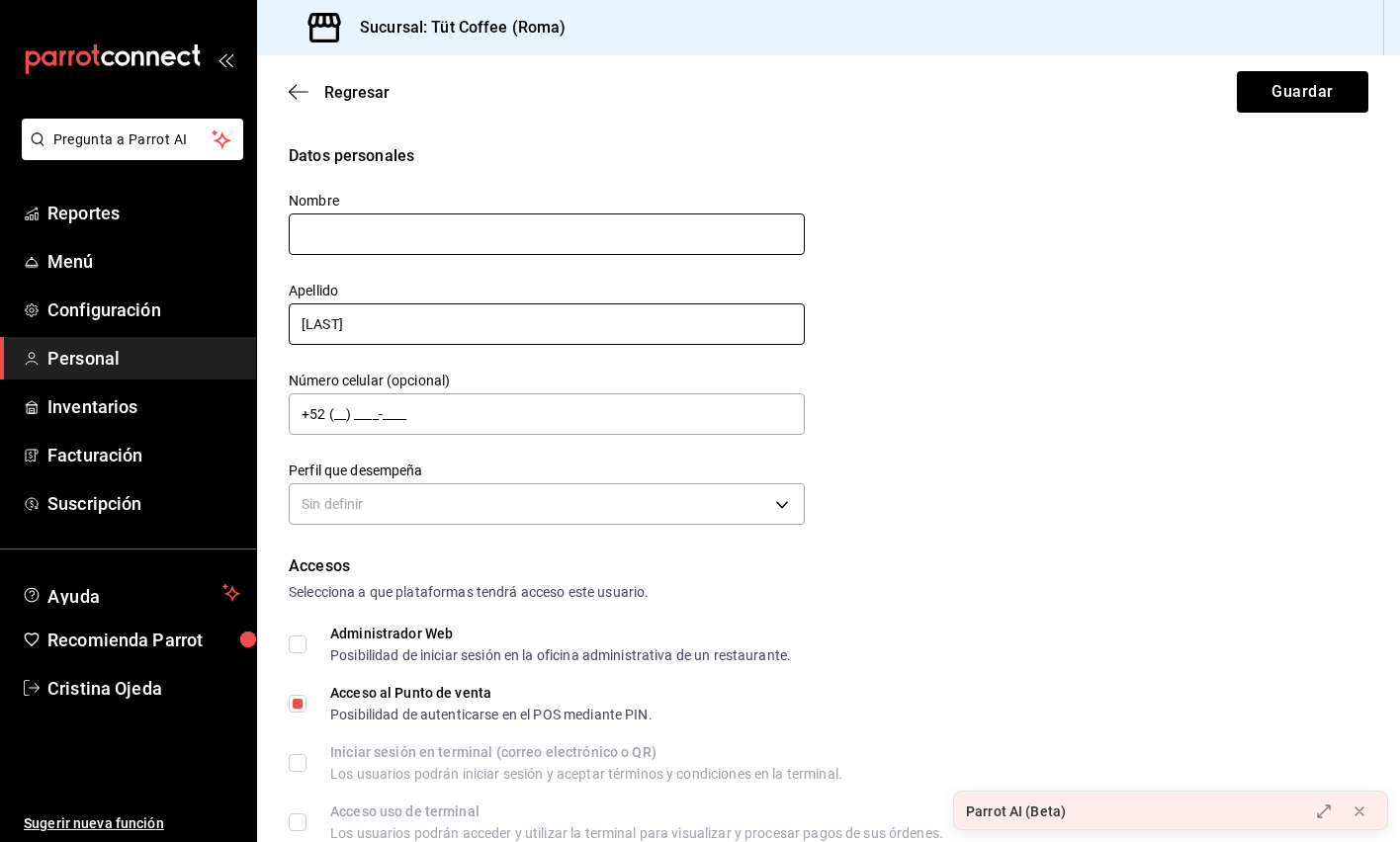 type 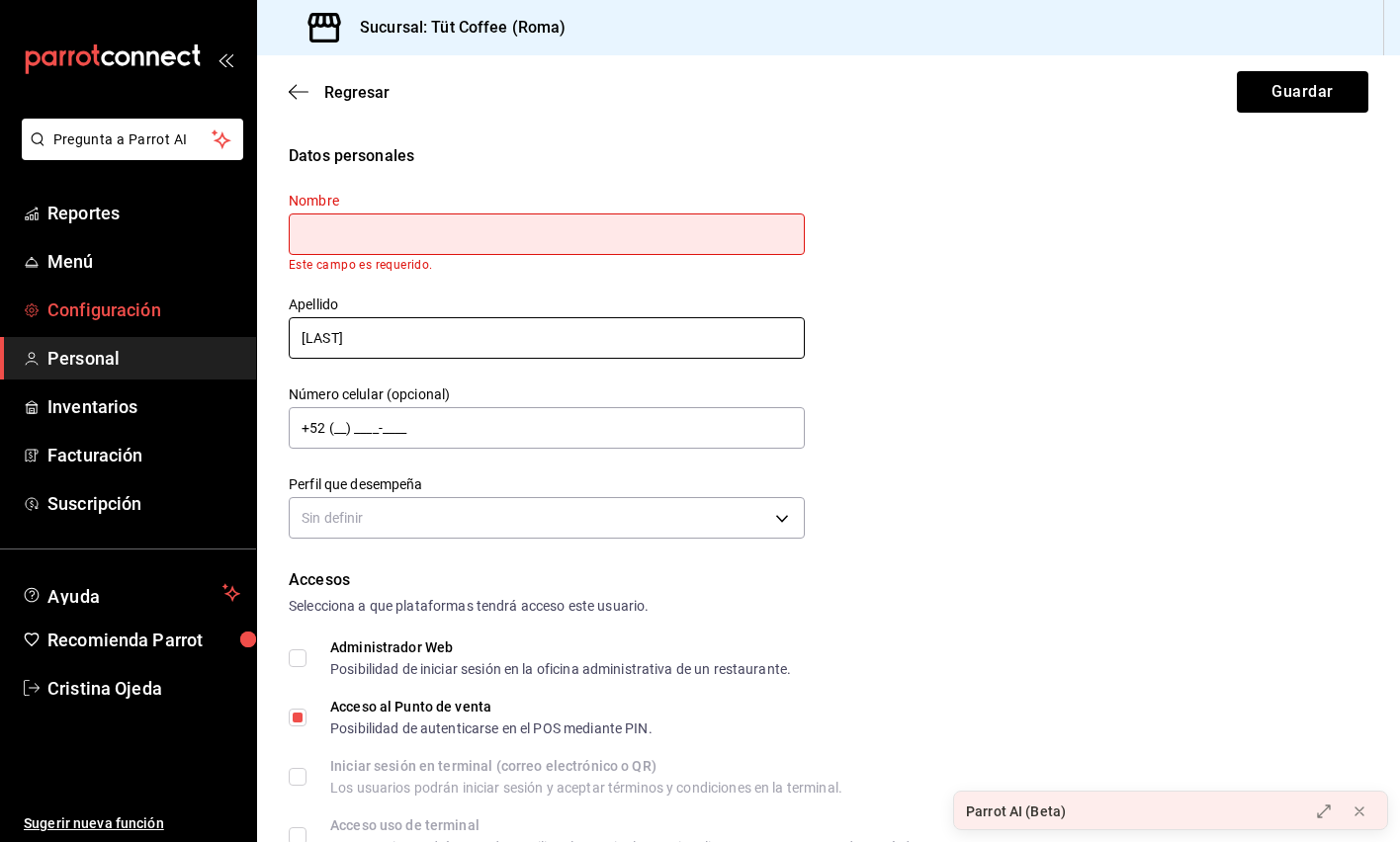 drag, startPoint x: 384, startPoint y: 324, endPoint x: 131, endPoint y: 301, distance: 254.0433 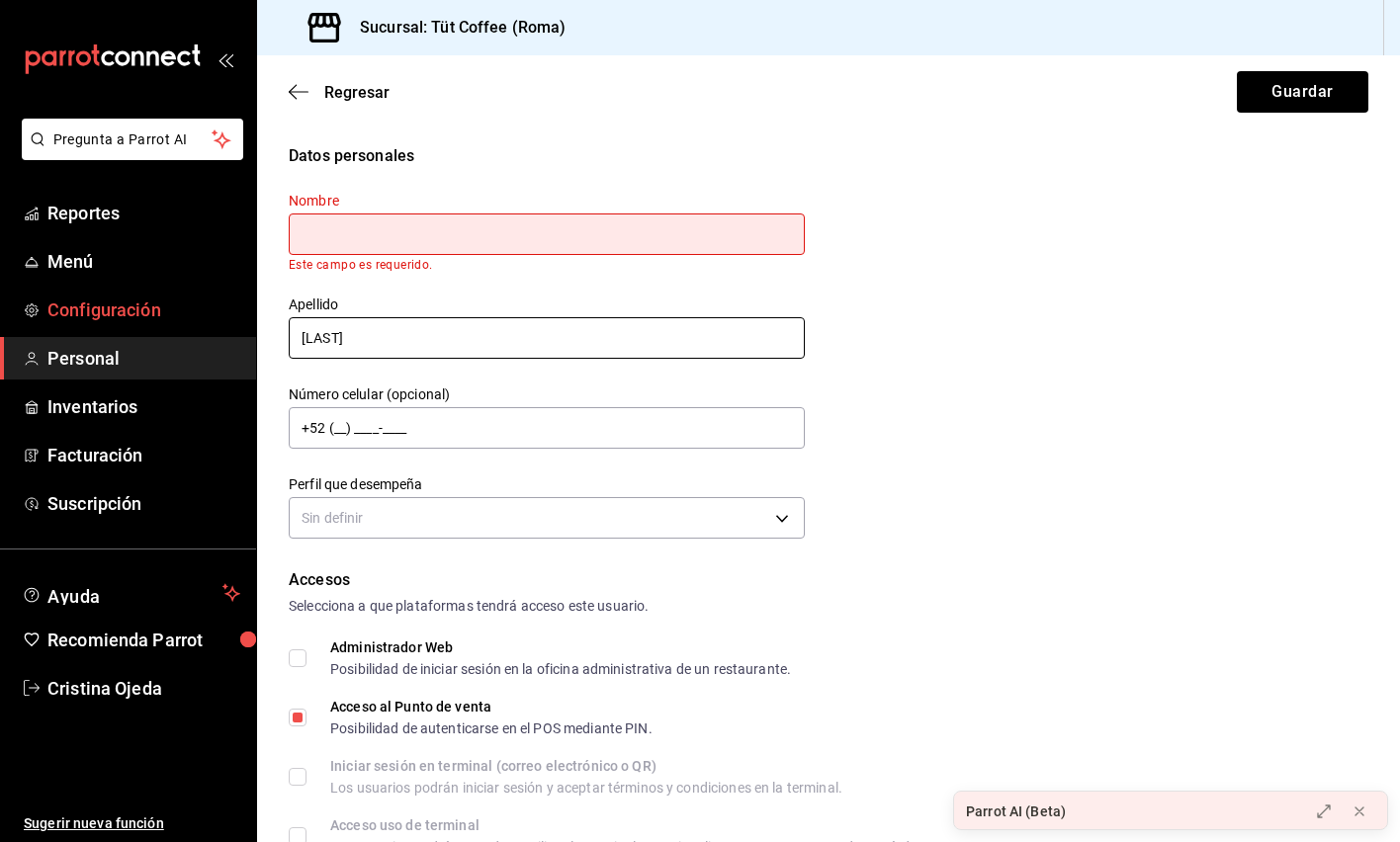 drag, startPoint x: 393, startPoint y: 340, endPoint x: 146, endPoint y: 330, distance: 247.20235 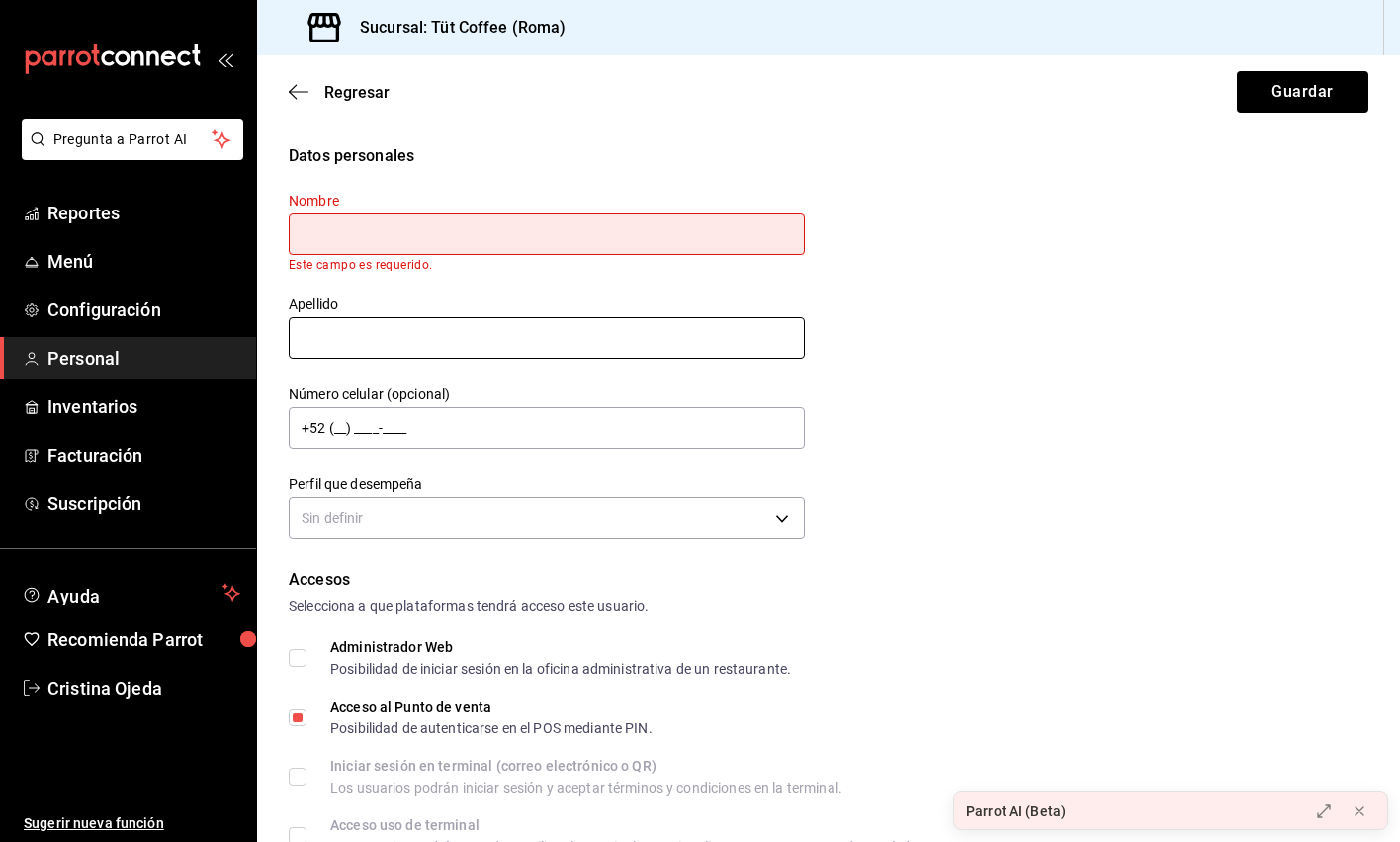 type 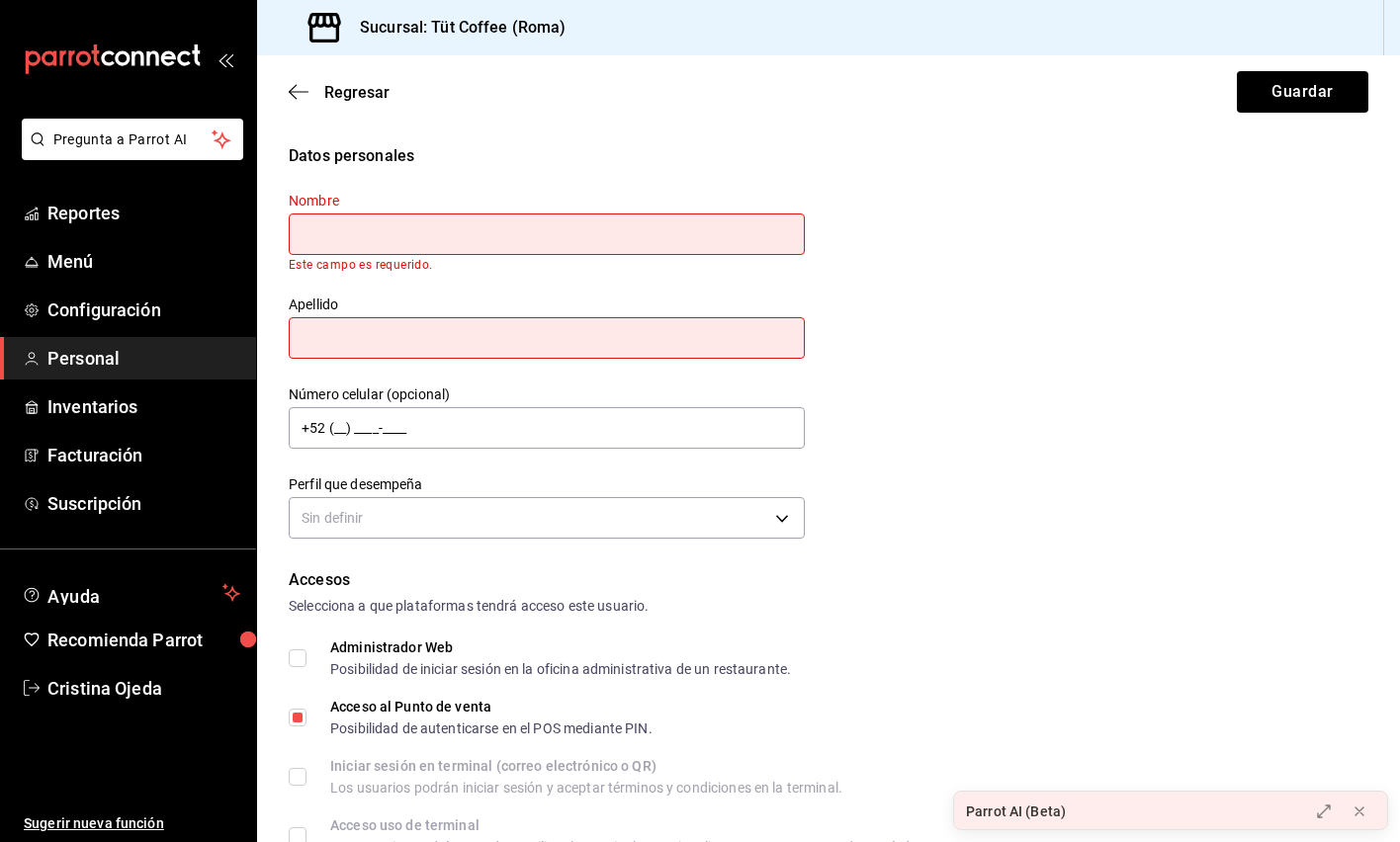 click at bounding box center (547, 234) 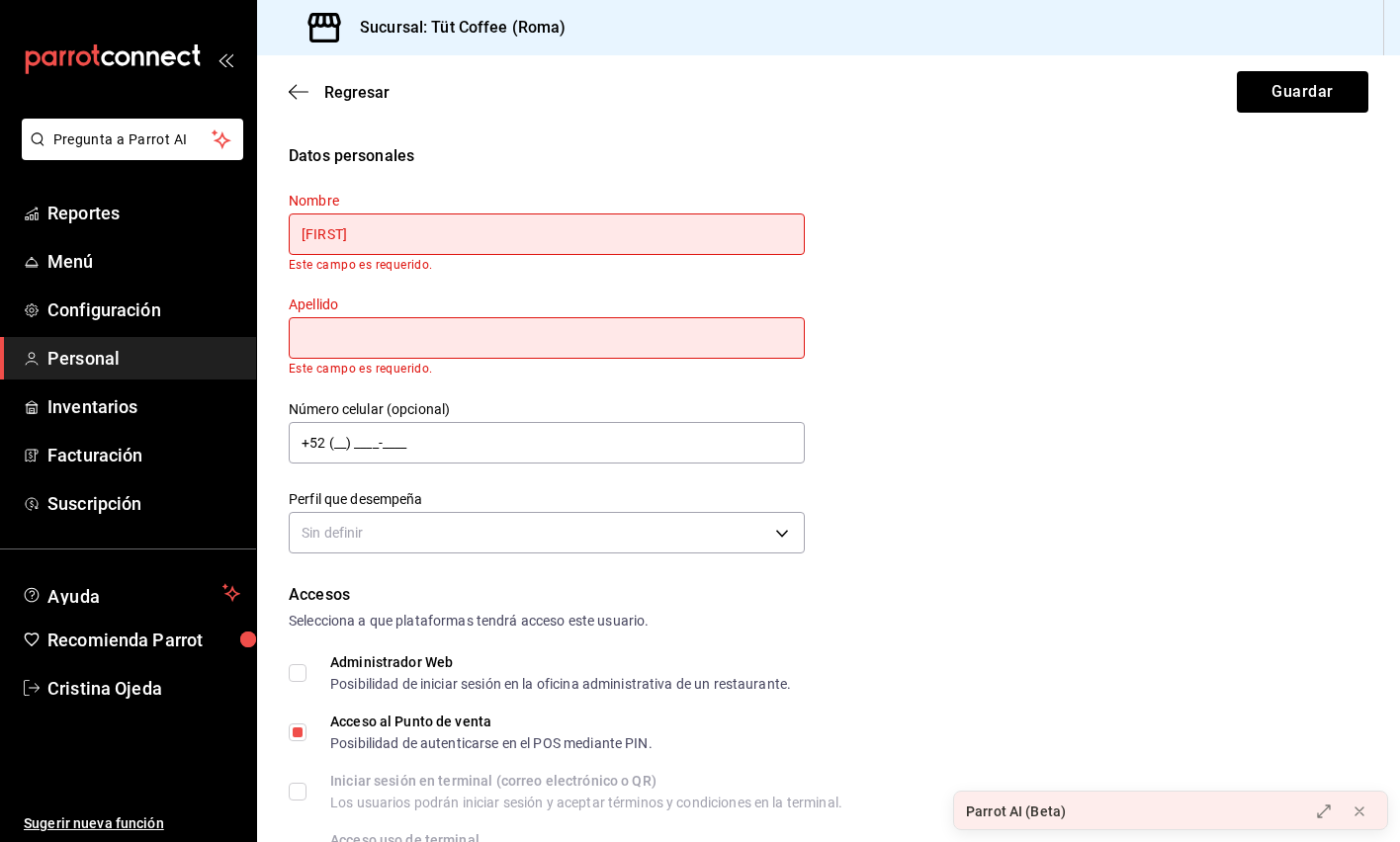 type on "[FIRST]" 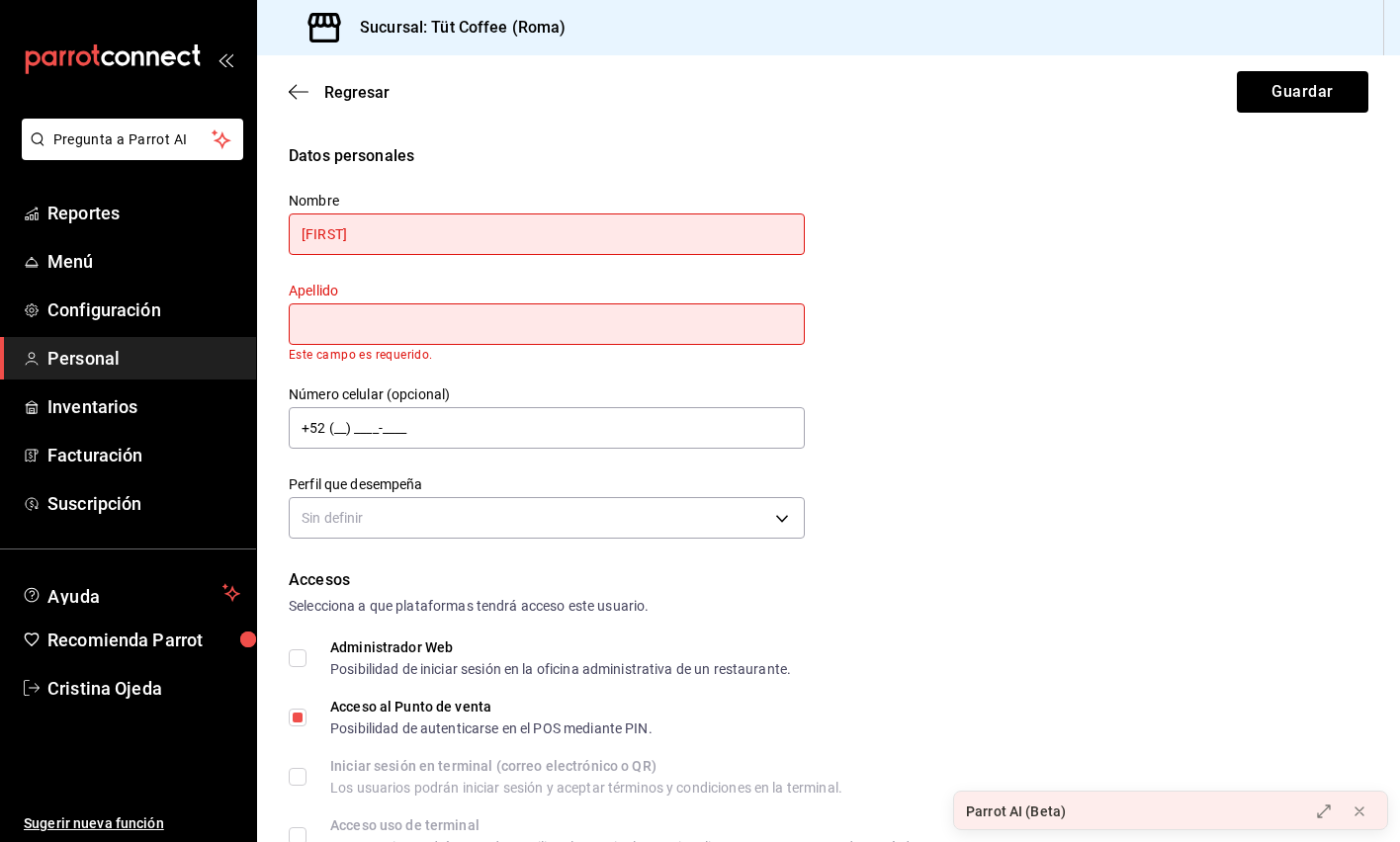 click on "Apellido Este campo es requerido." at bounding box center [547, 321] 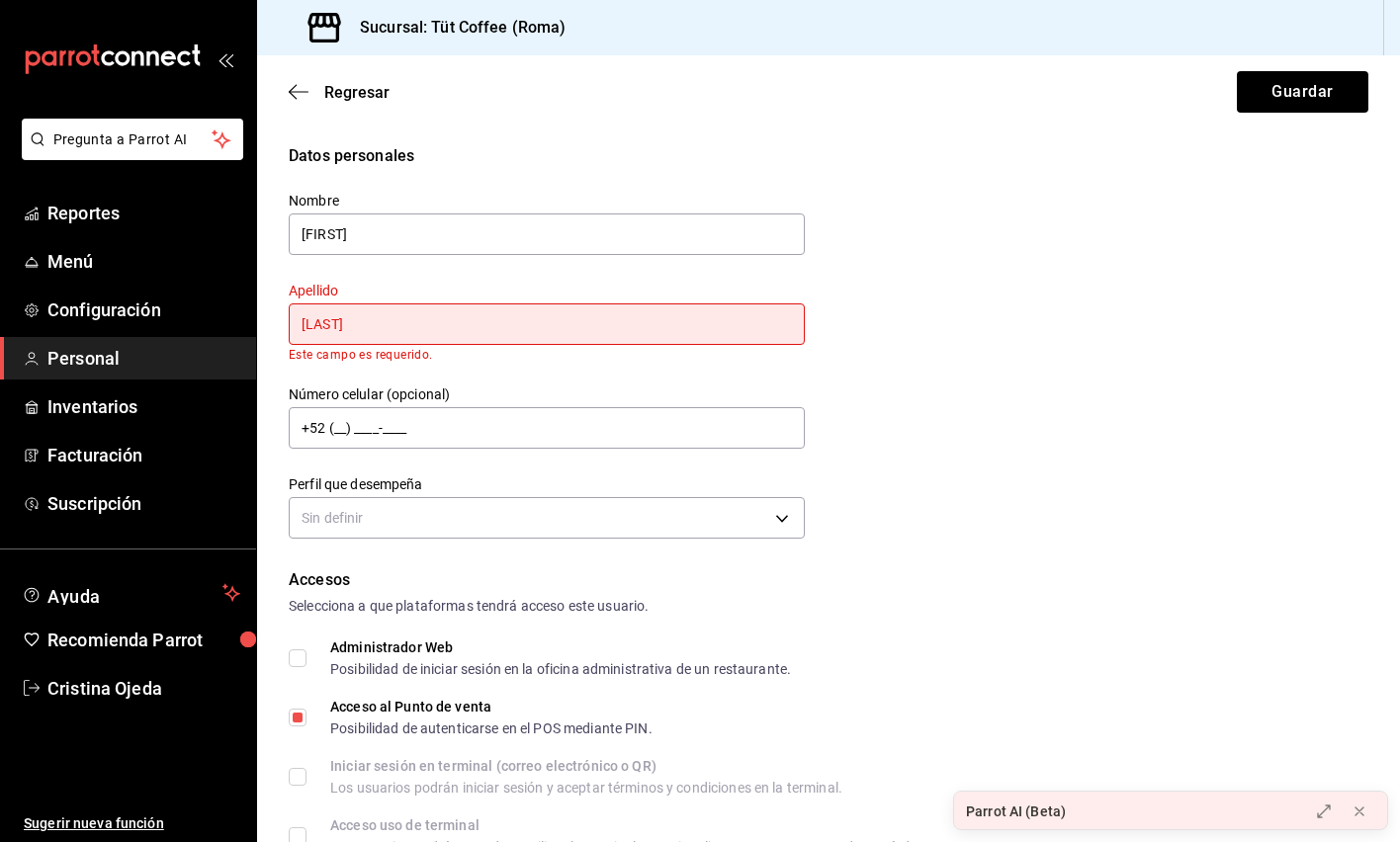 type on "[LAST]" 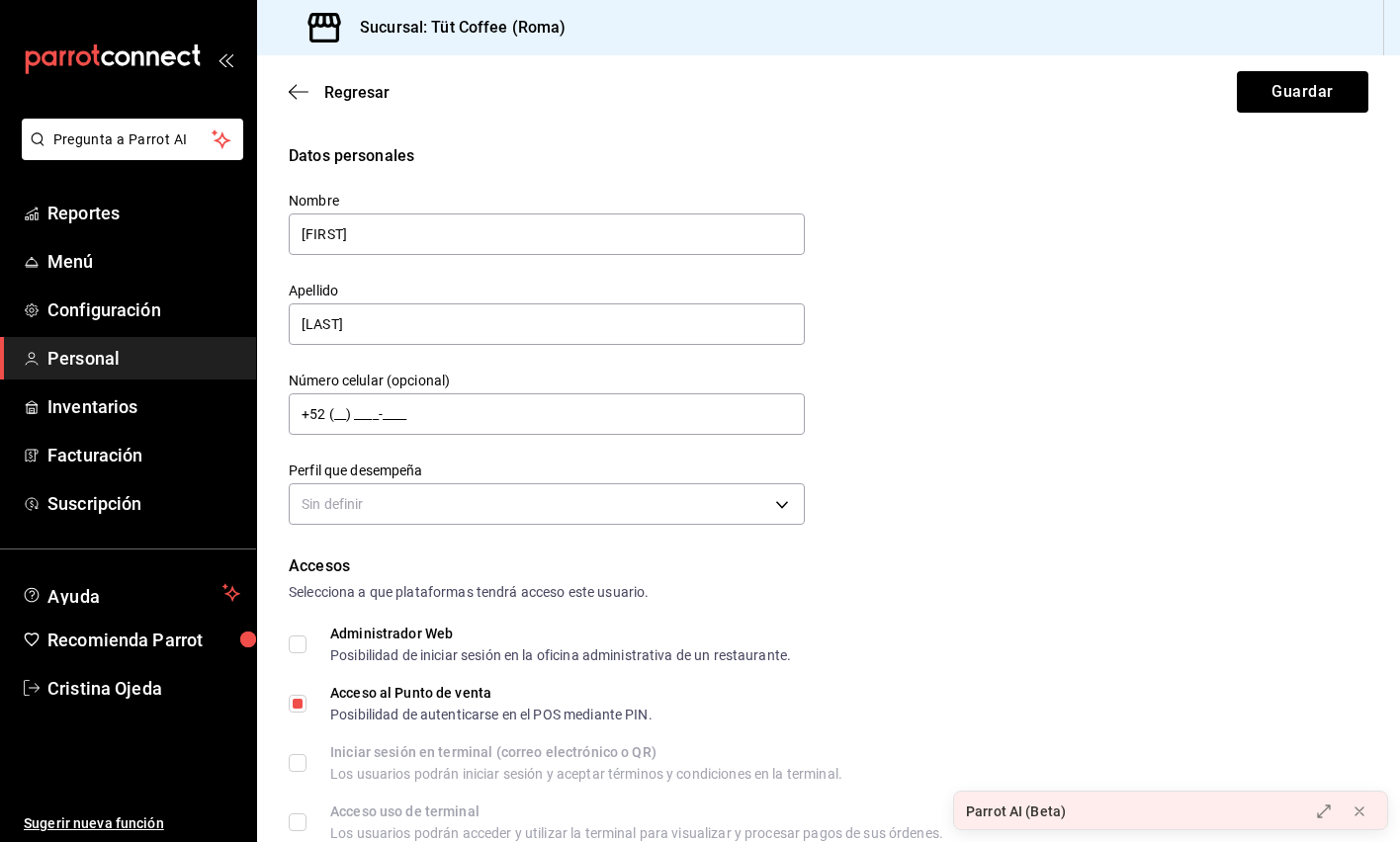 click on "Datos personales Nombre [FIRST] Apellido [LAST] Número celular (opcional) +52 (__) ____-____ Perfil que desempeña Sin definir" at bounding box center [829, 337] 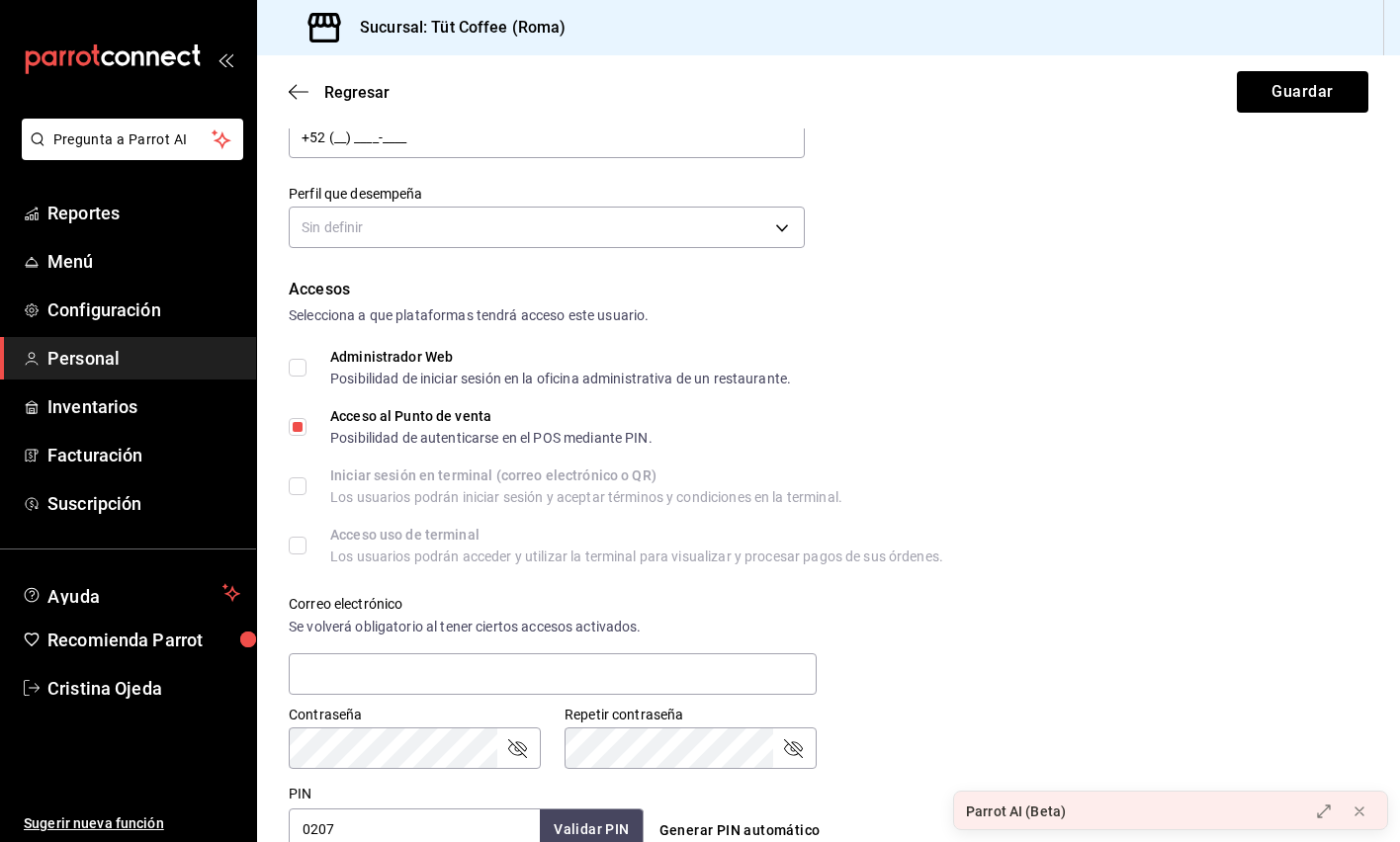 scroll, scrollTop: 285, scrollLeft: 0, axis: vertical 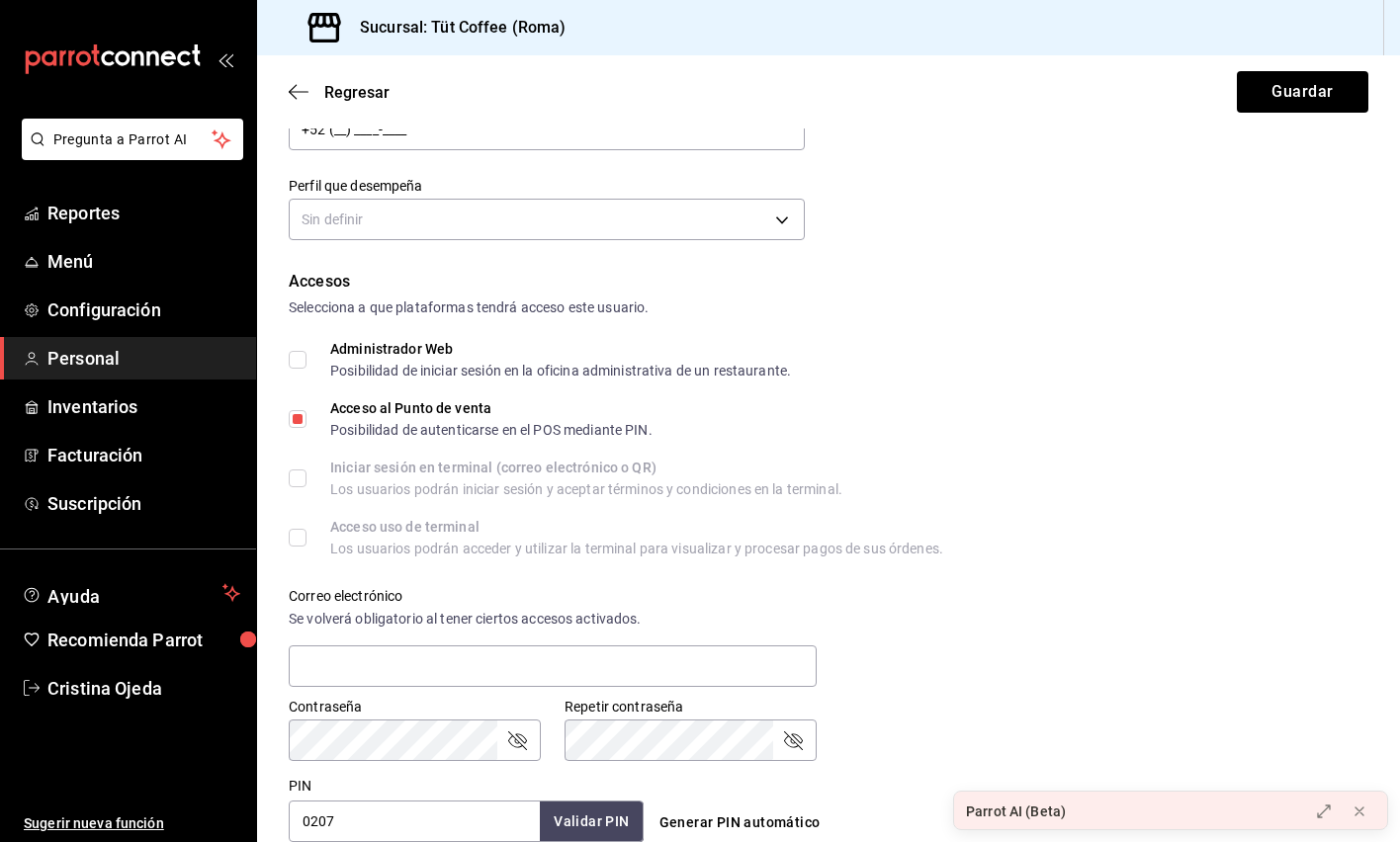 click on "0207" at bounding box center [414, 821] 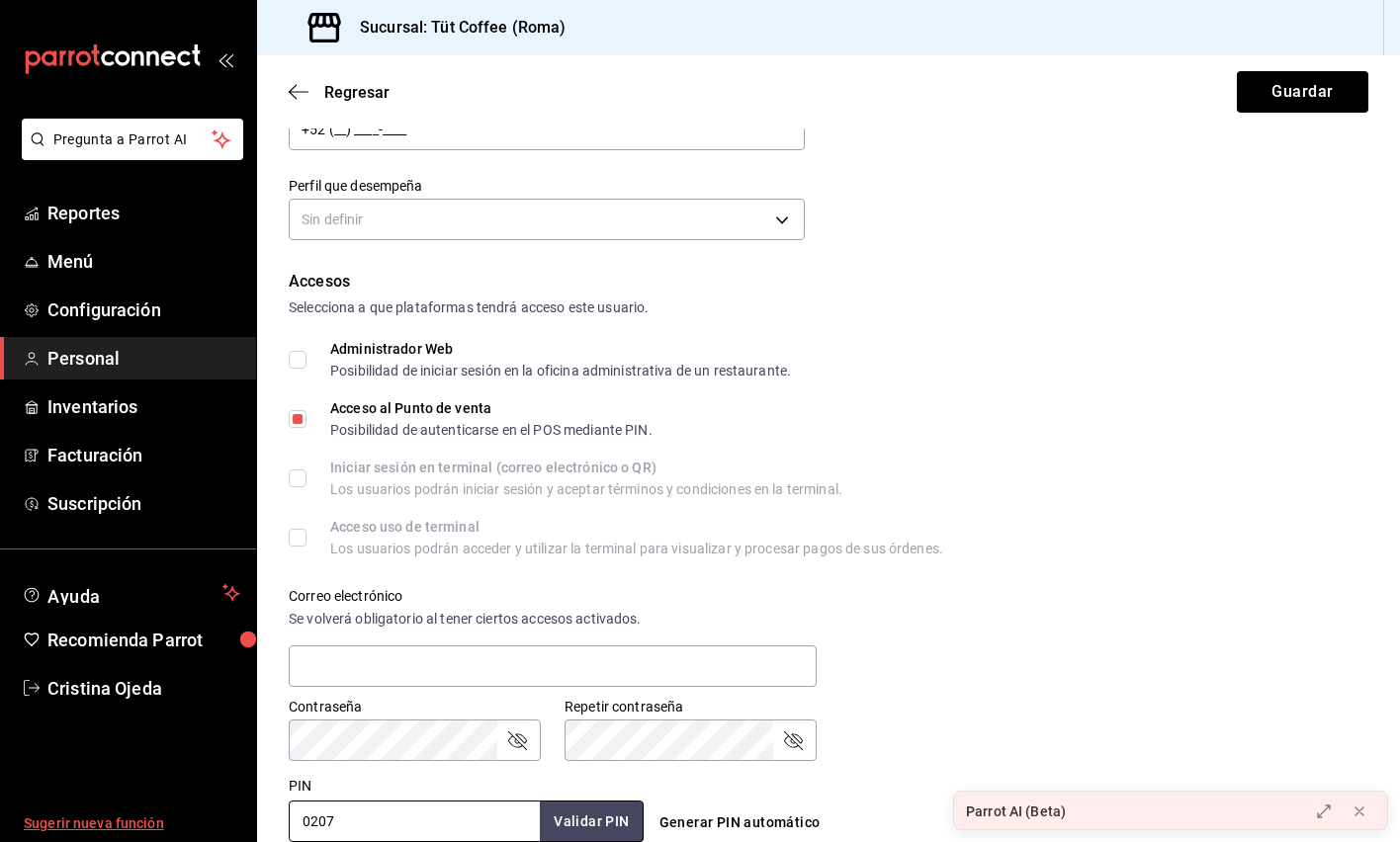 drag, startPoint x: 374, startPoint y: 822, endPoint x: 221, endPoint y: 805, distance: 153.94155 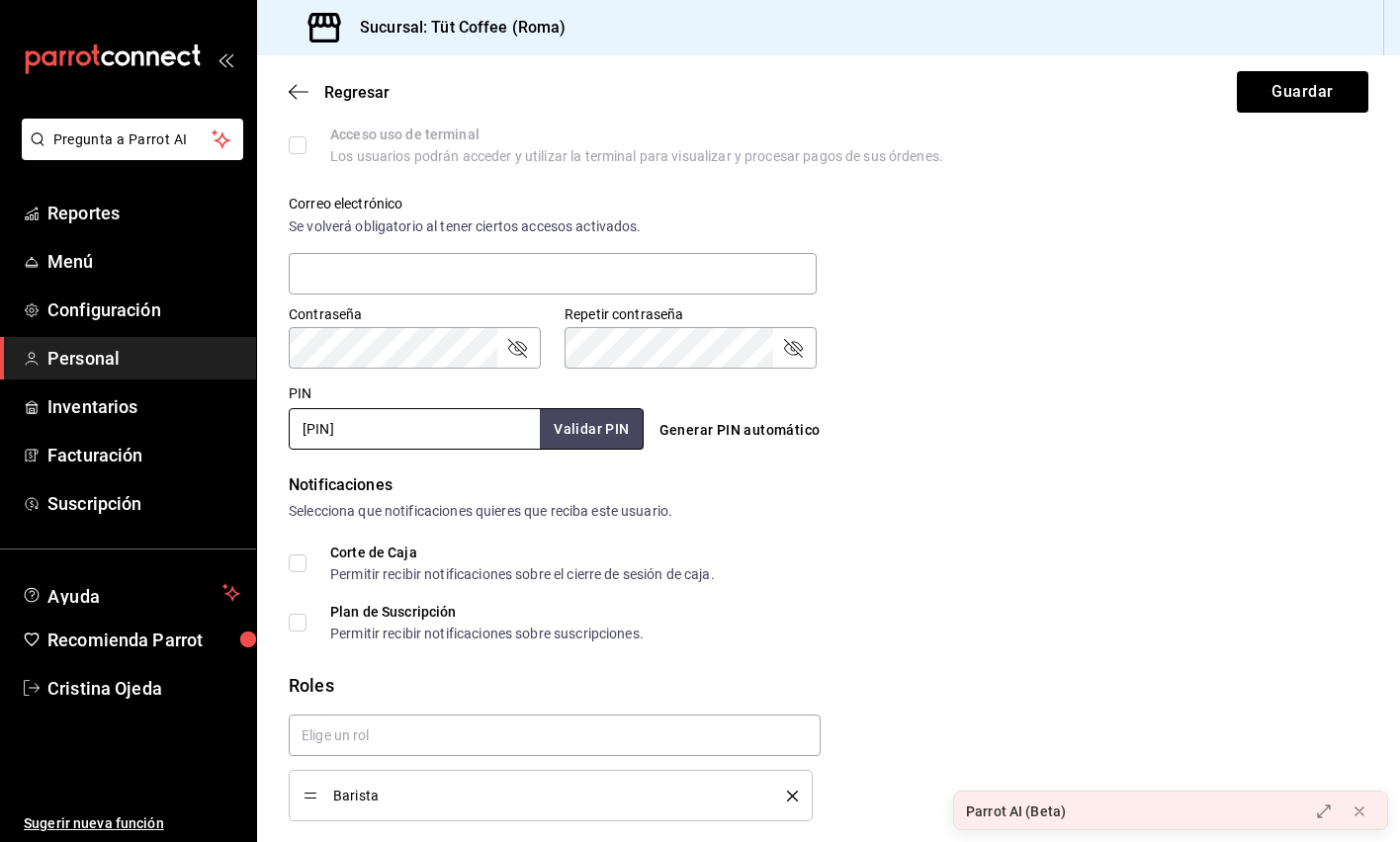 scroll, scrollTop: 665, scrollLeft: 0, axis: vertical 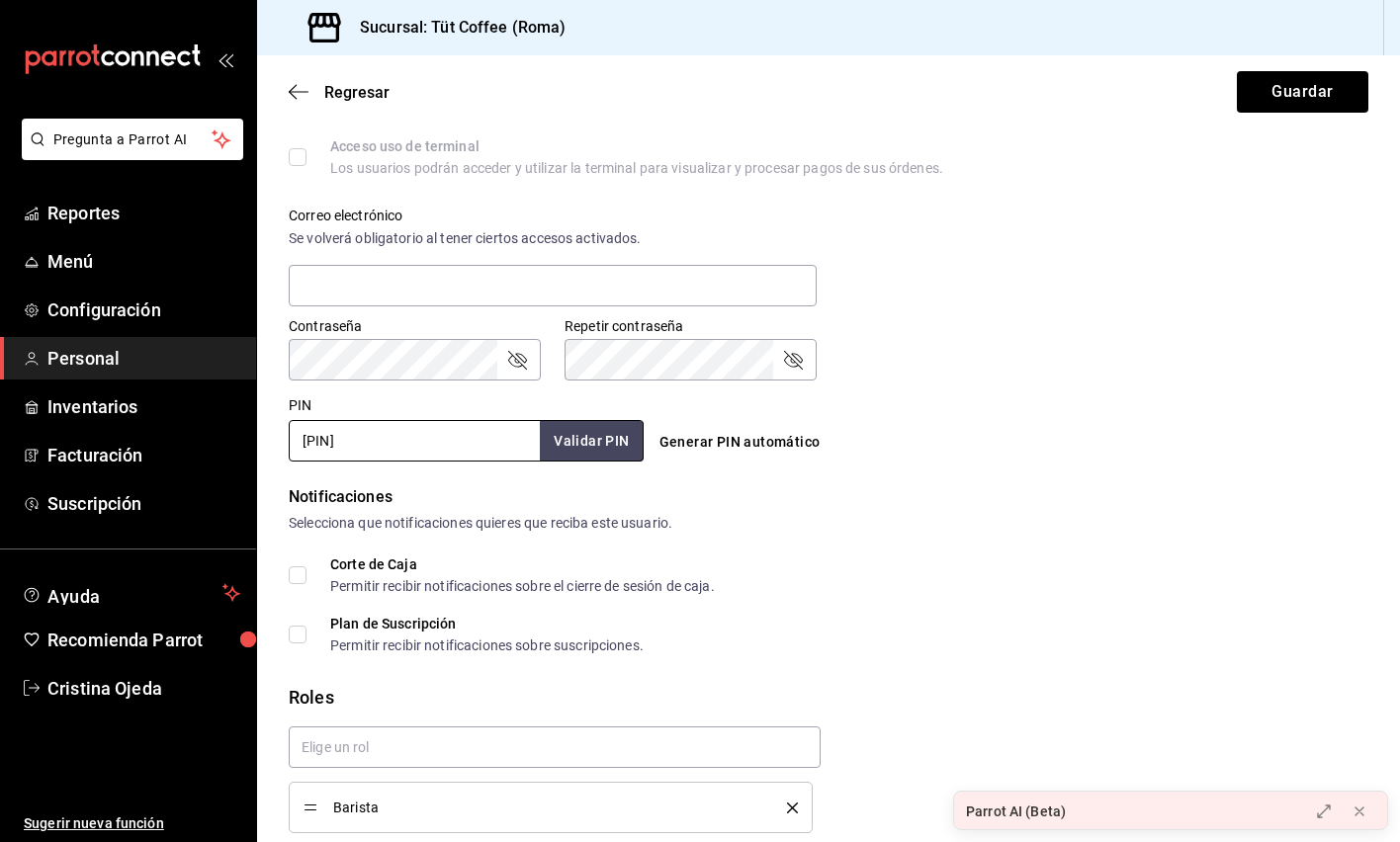 type on "[PIN]" 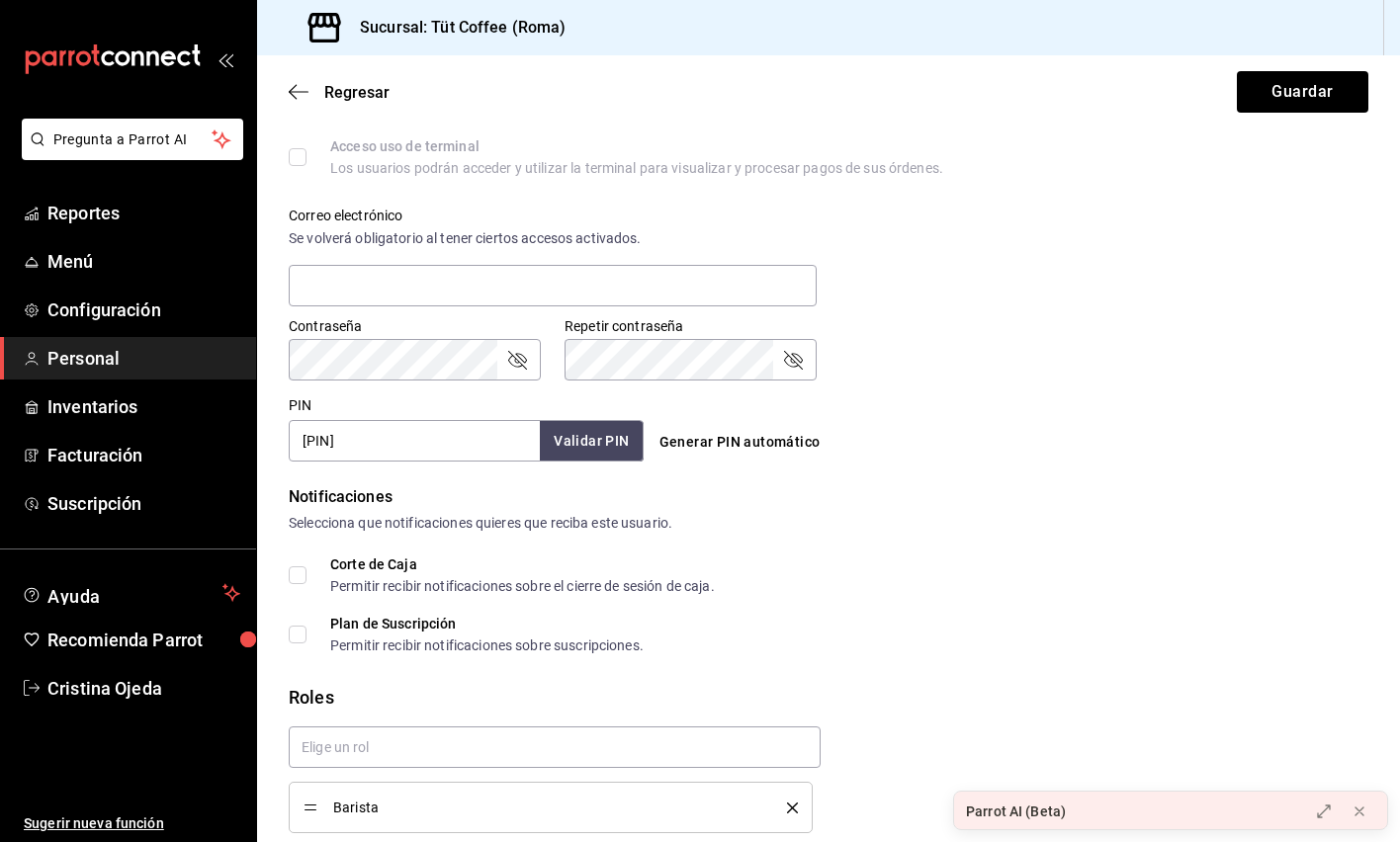 click 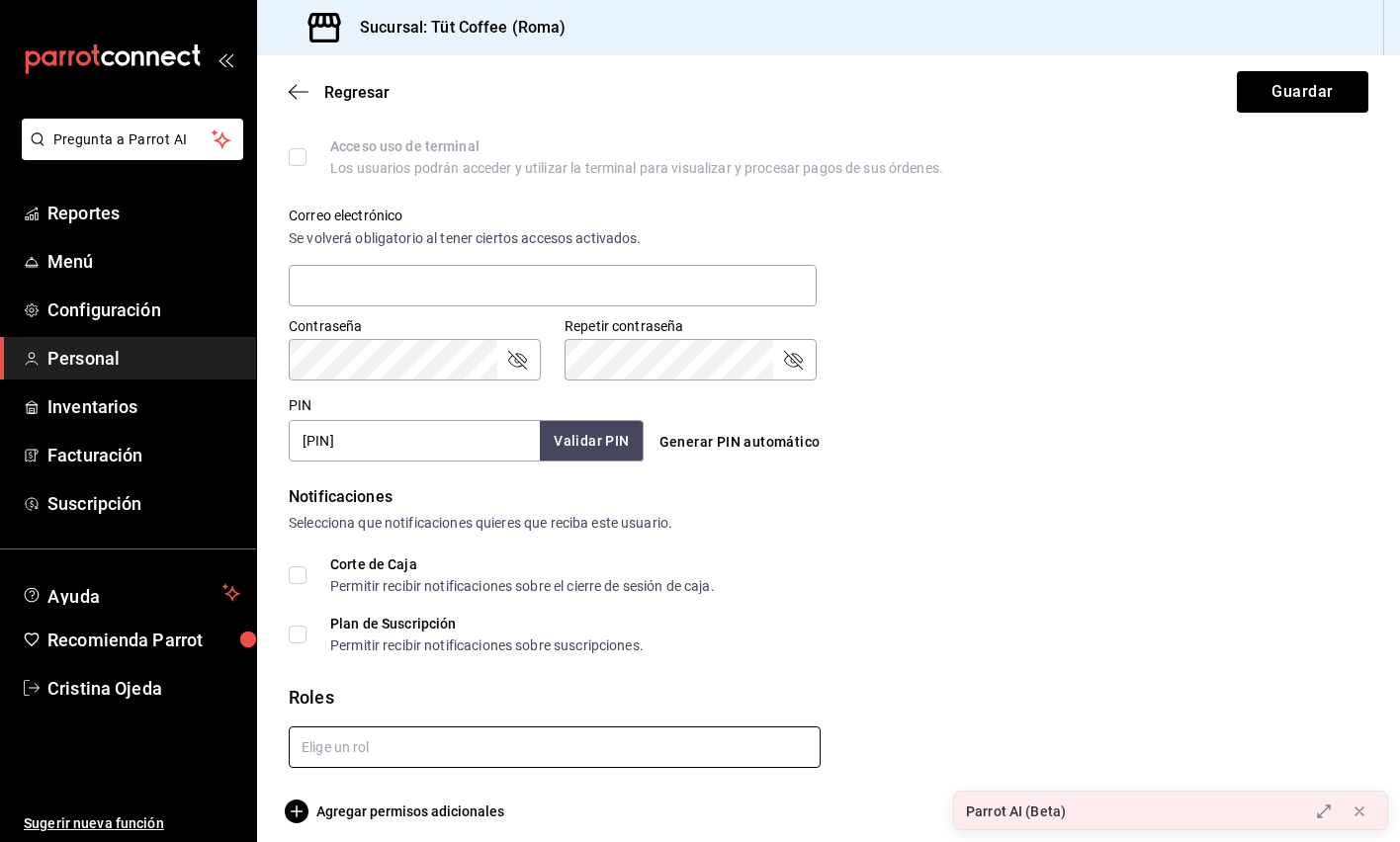 click at bounding box center [555, 747] 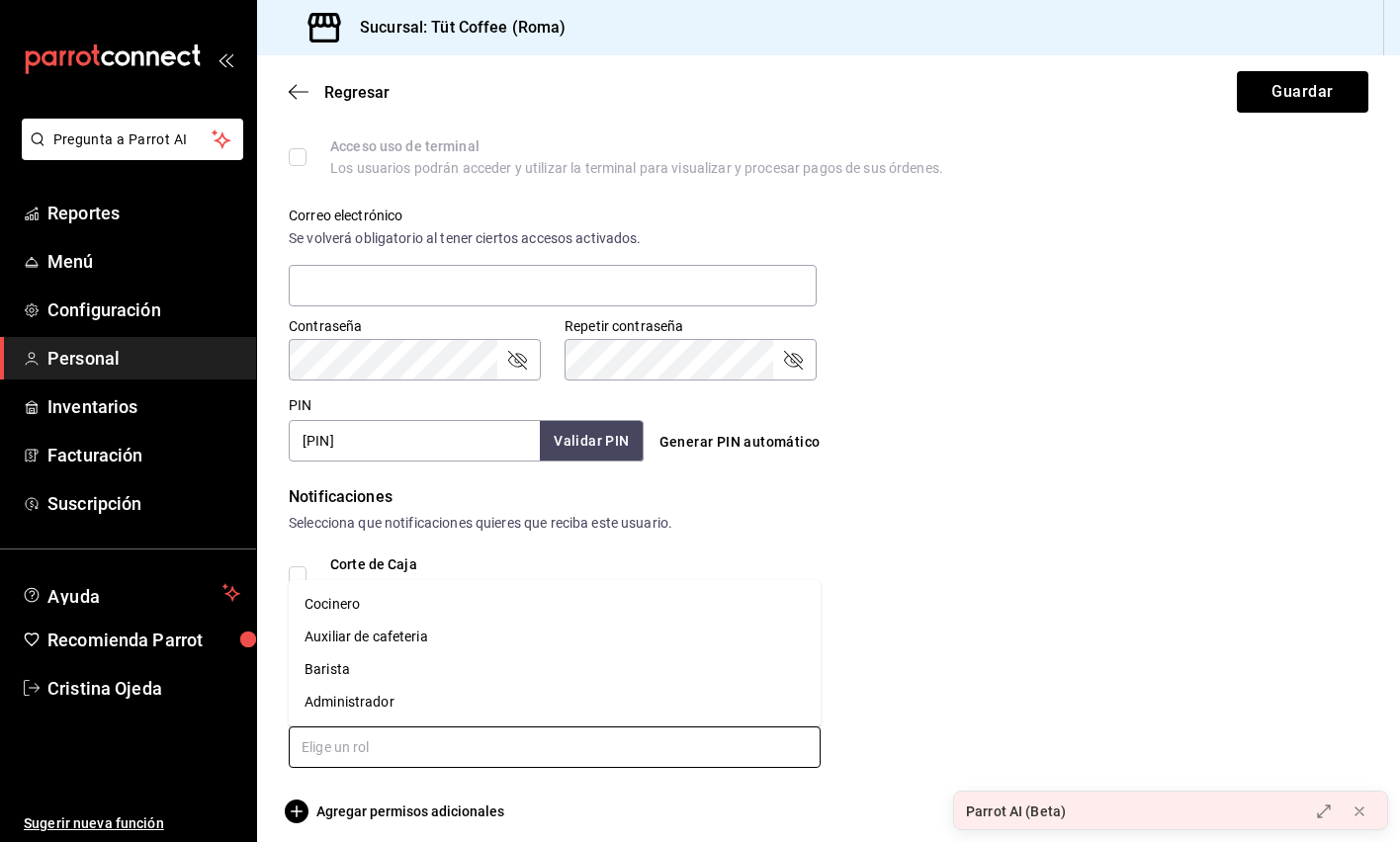 click on "Auxiliar de cafeteria" at bounding box center (555, 636) 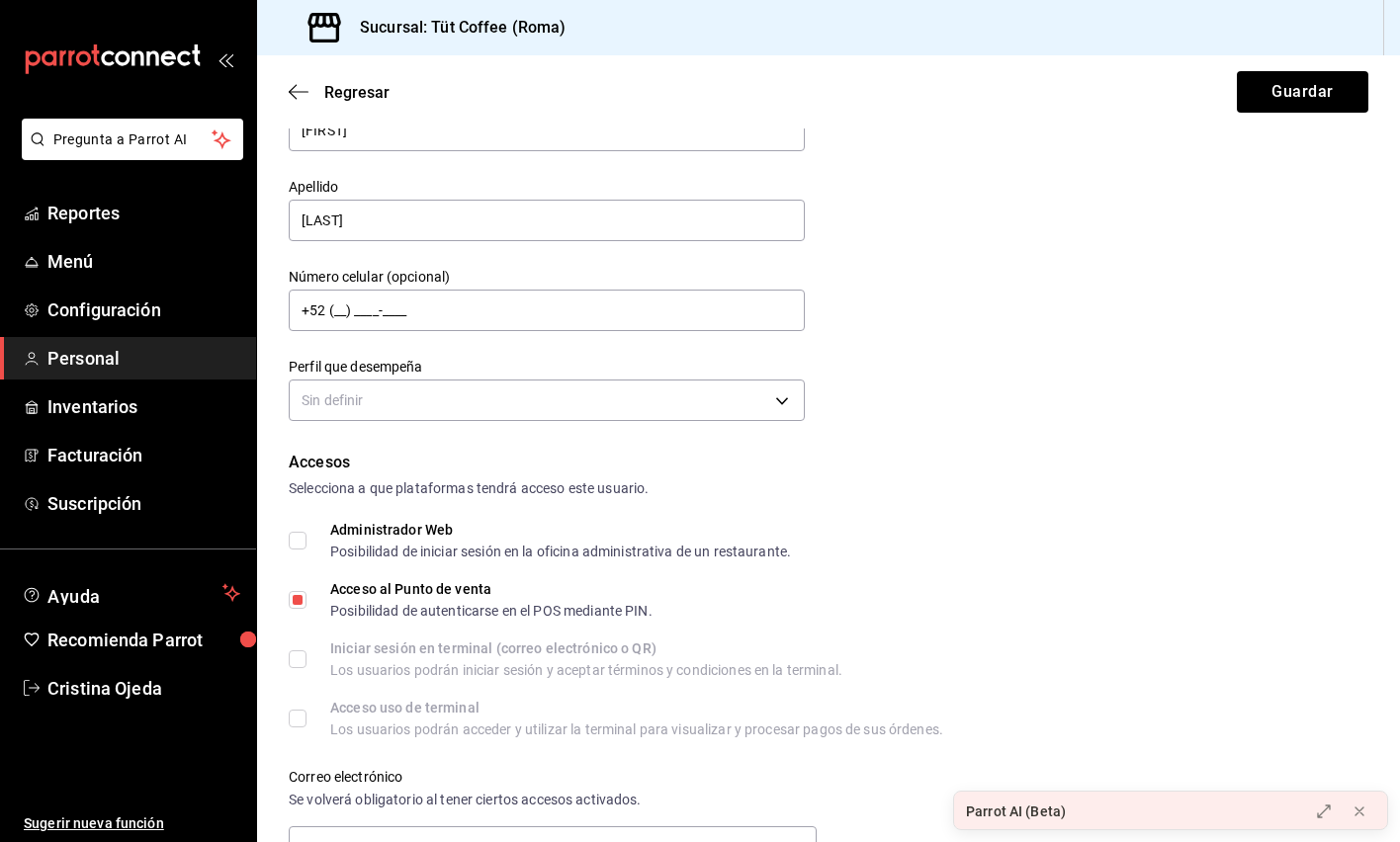 scroll, scrollTop: 92, scrollLeft: 0, axis: vertical 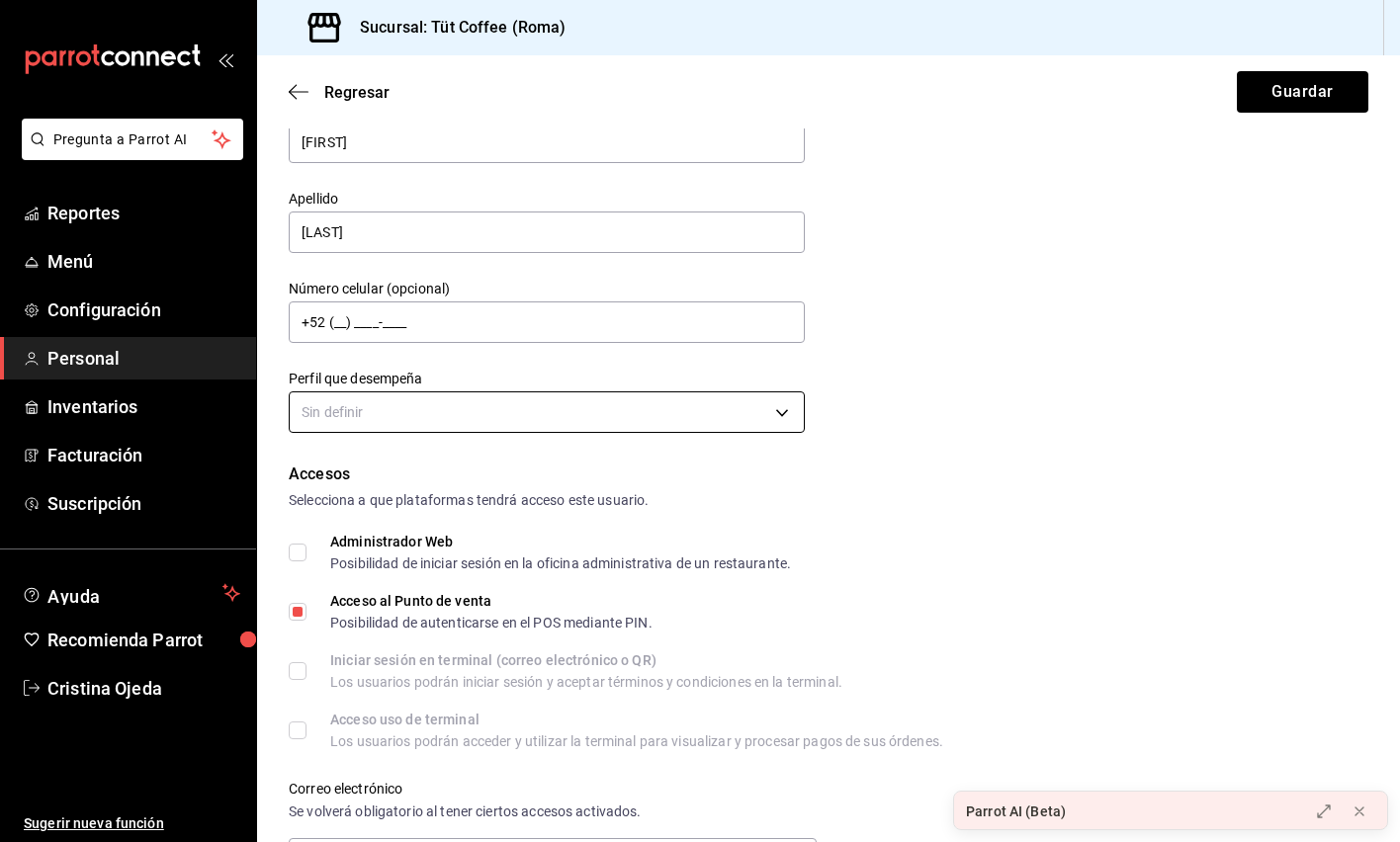 click on "[FIRST] [LAST]   Sugerir nueva función   Sucursal: Tüt Coffee (Roma) Regresar Guardar Datos personales Nombre [FIRST] Apellido [LAST] Número celular (opcional) +52 (__) ____-____ Perfil que desempeña Sin definir Accesos Selecciona a que plataformas tendrá acceso este usuario. Administrador Web Posibilidad de iniciar sesión en la oficina administrativa de un restaurante.  Acceso al Punto de venta Posibilidad de autenticarse en el POS mediante PIN.  Iniciar sesión en terminal (correo electrónico o QR) Los usuarios podrán iniciar sesión y aceptar términos y condiciones en la terminal. Acceso uso de terminal Los usuarios podrán acceder y utilizar la terminal para visualizar y procesar pagos de sus órdenes. Correo electrónico Se volverá obligatorio al tener ciertos accesos activados. Contraseña Contraseña Repetir contraseña Repetir contraseña PIN [PIN] Validar PIN ​ Generar PIN automático Notificaciones Selecciona que notificaciones quieres que reciba este usuario. Corte de Caja Permitir recibir notificaciones sobre el cierre de sesión de caja. Plan de Suscripción Roles" at bounding box center (700, 421) 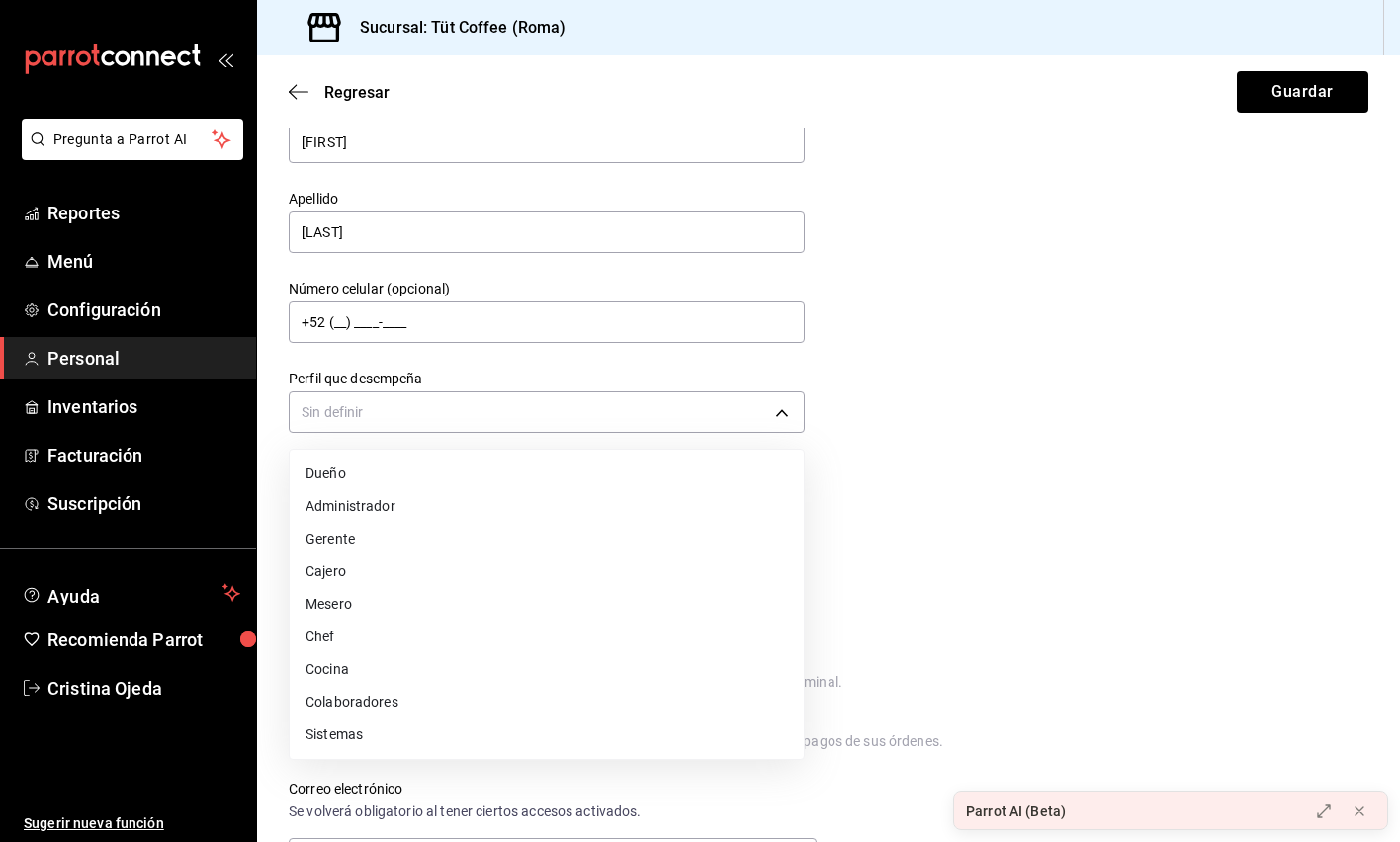 click on "Colaboradores" at bounding box center (547, 702) 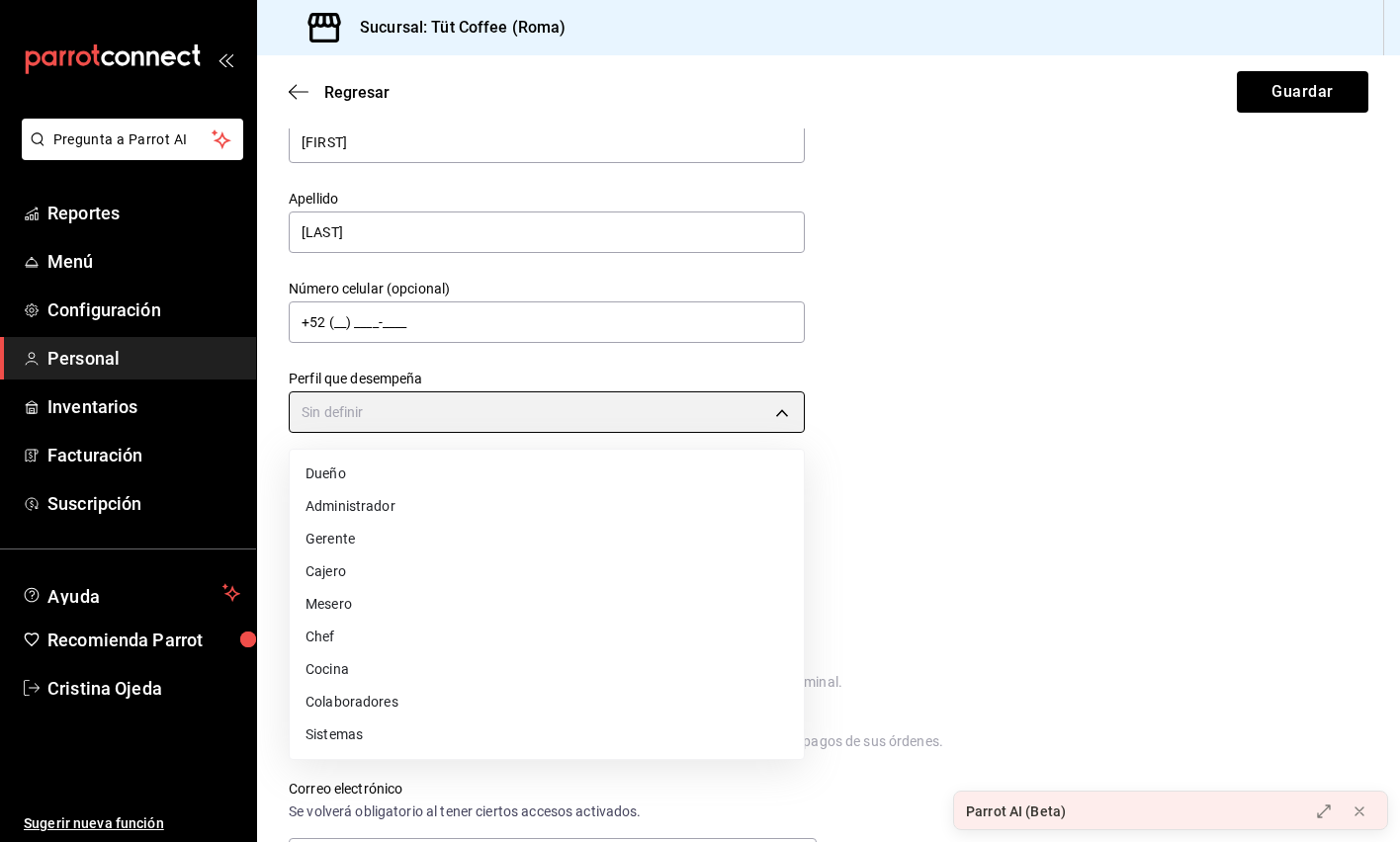 type on "STAFF" 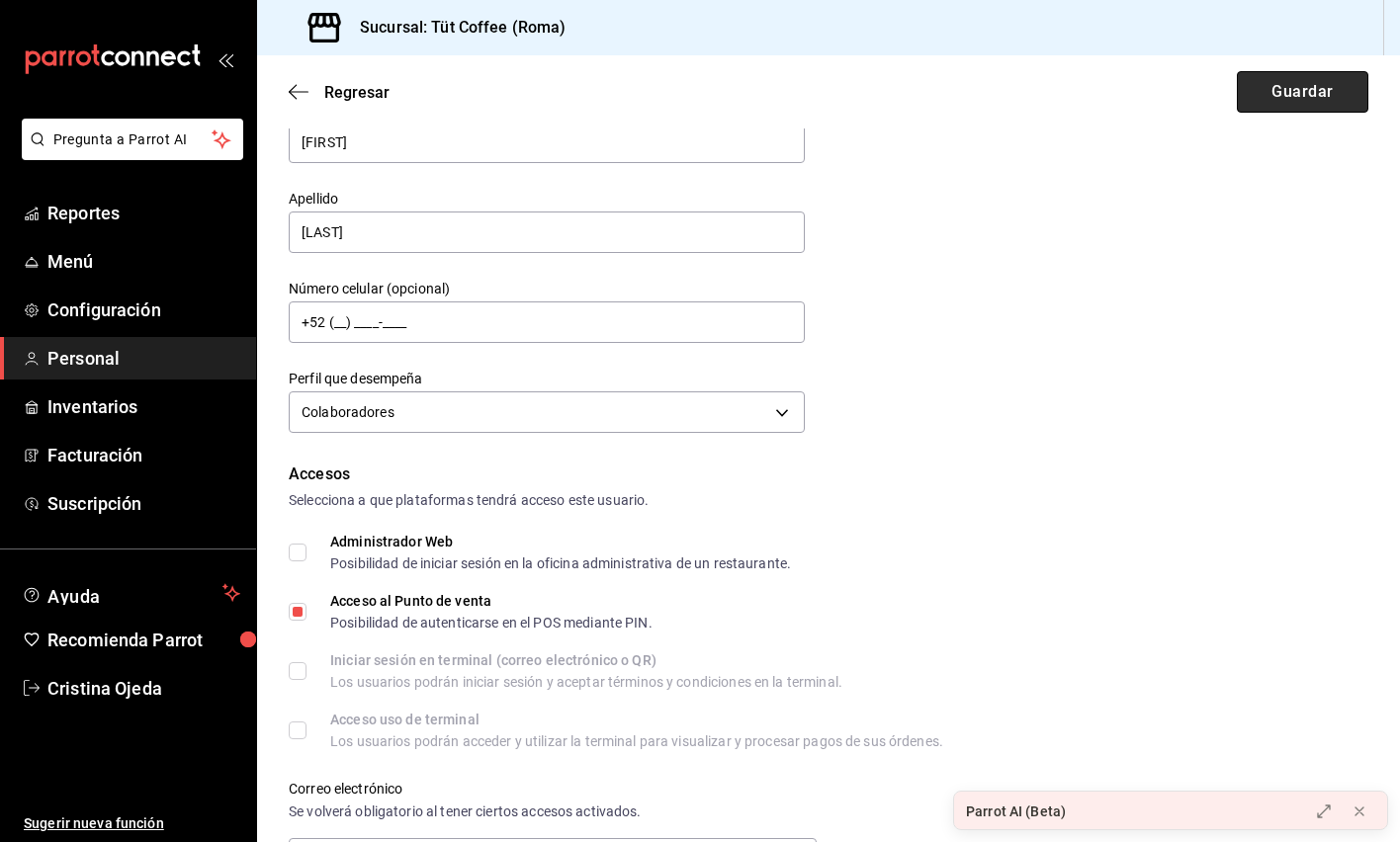 click on "Guardar" at bounding box center [1302, 92] 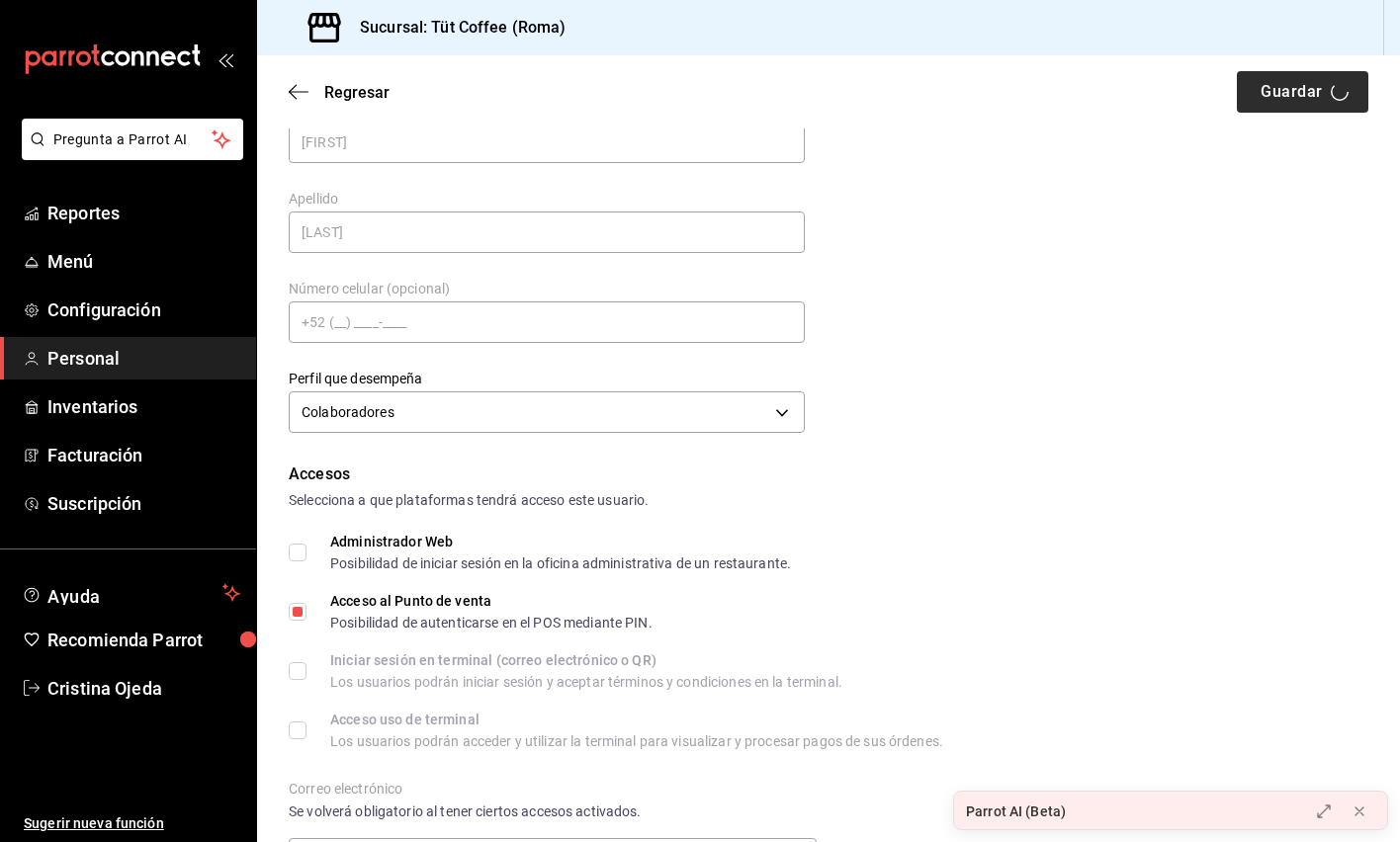 scroll, scrollTop: 21, scrollLeft: 0, axis: vertical 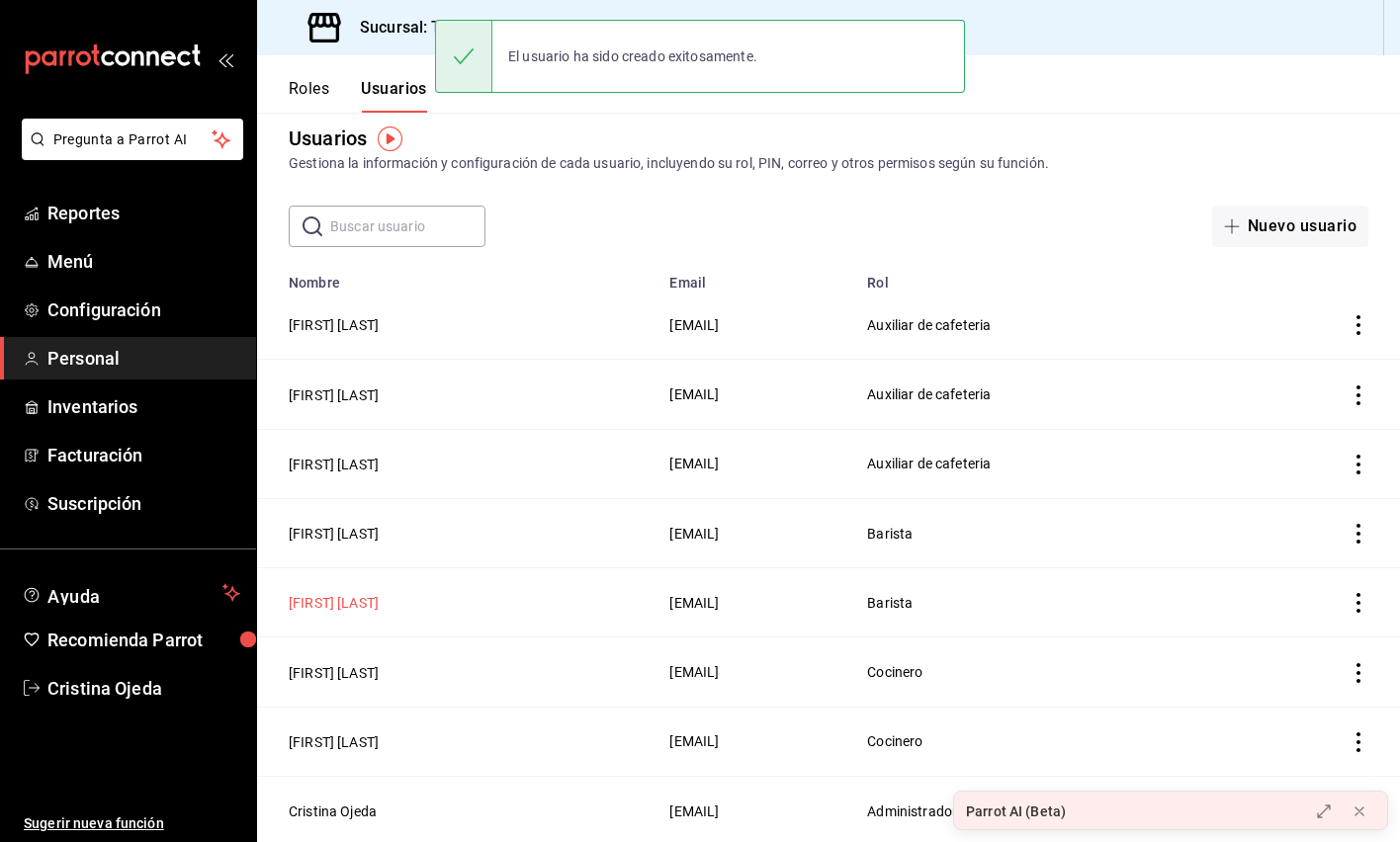 click on "[FIRST] [LAST]" at bounding box center [333, 603] 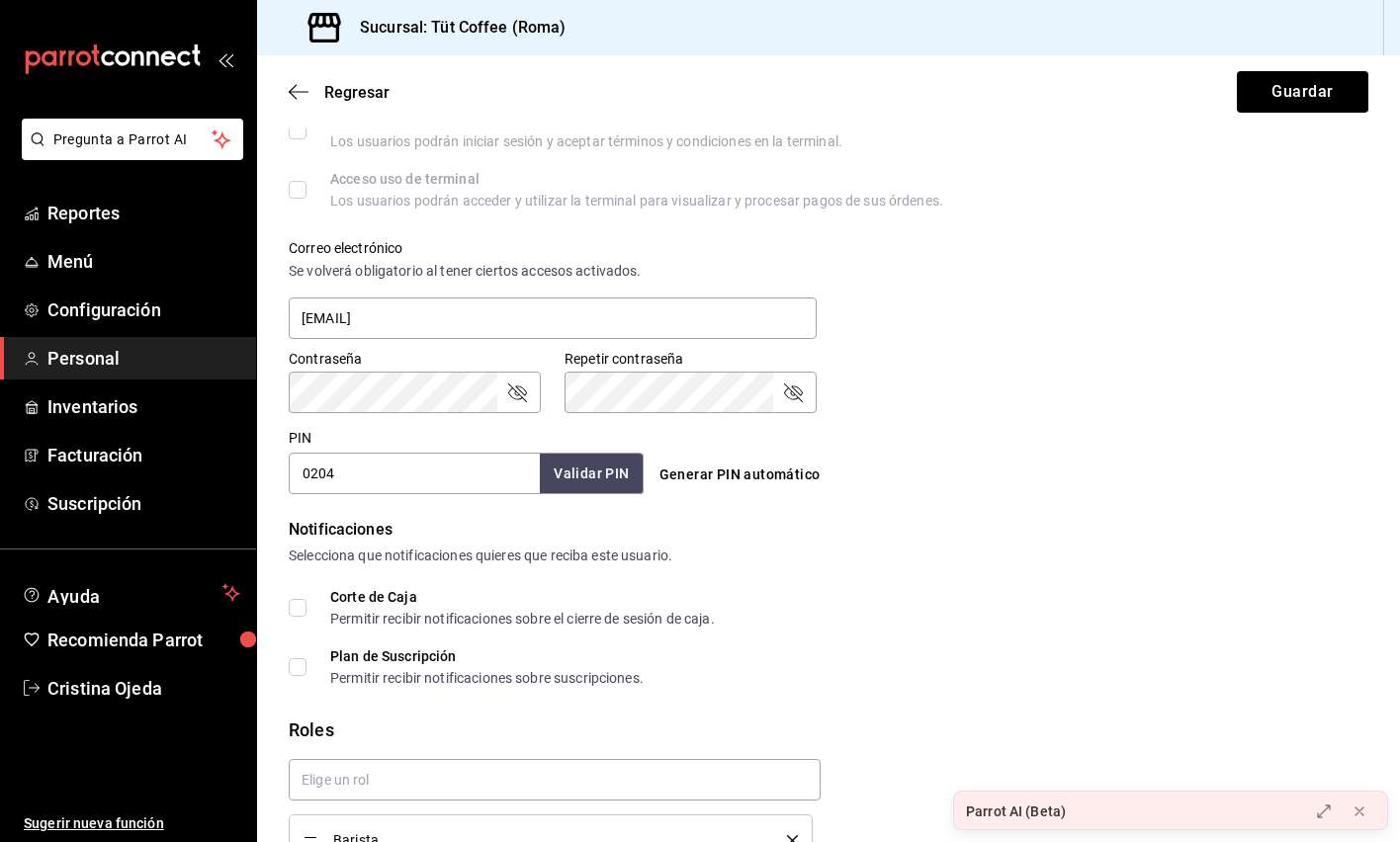 scroll, scrollTop: 632, scrollLeft: 0, axis: vertical 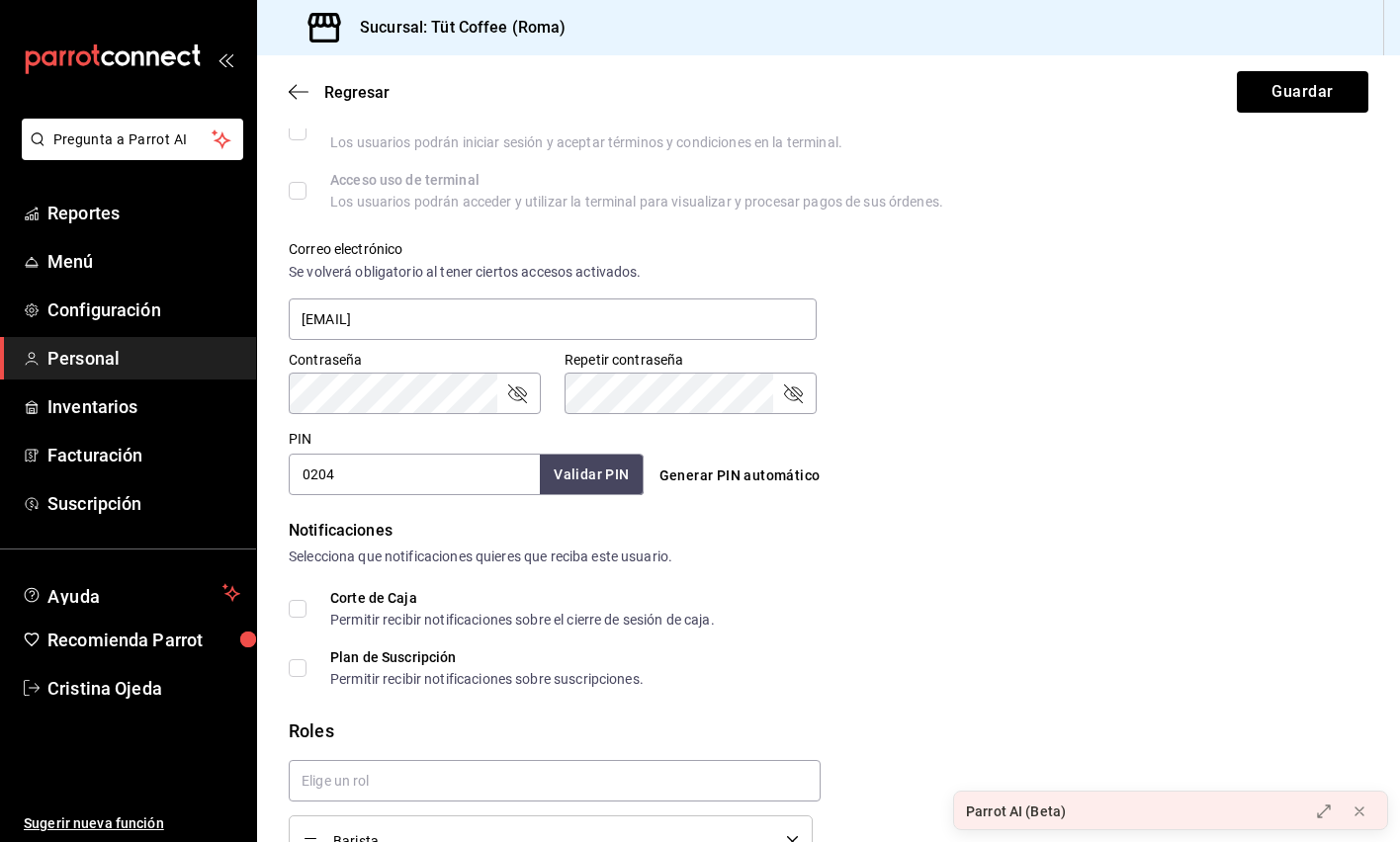 click on "0204" at bounding box center (414, 474) 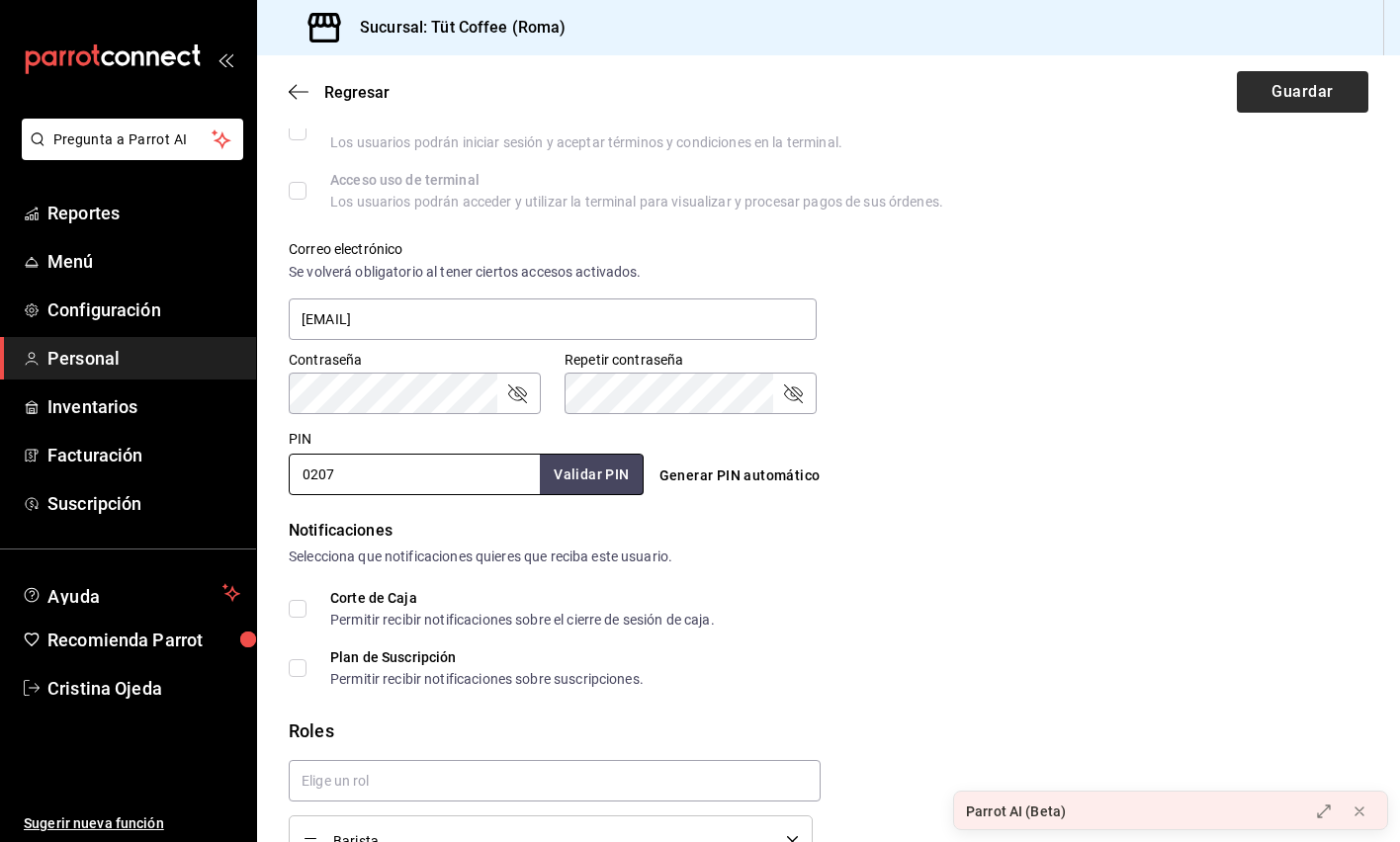 type on "0207" 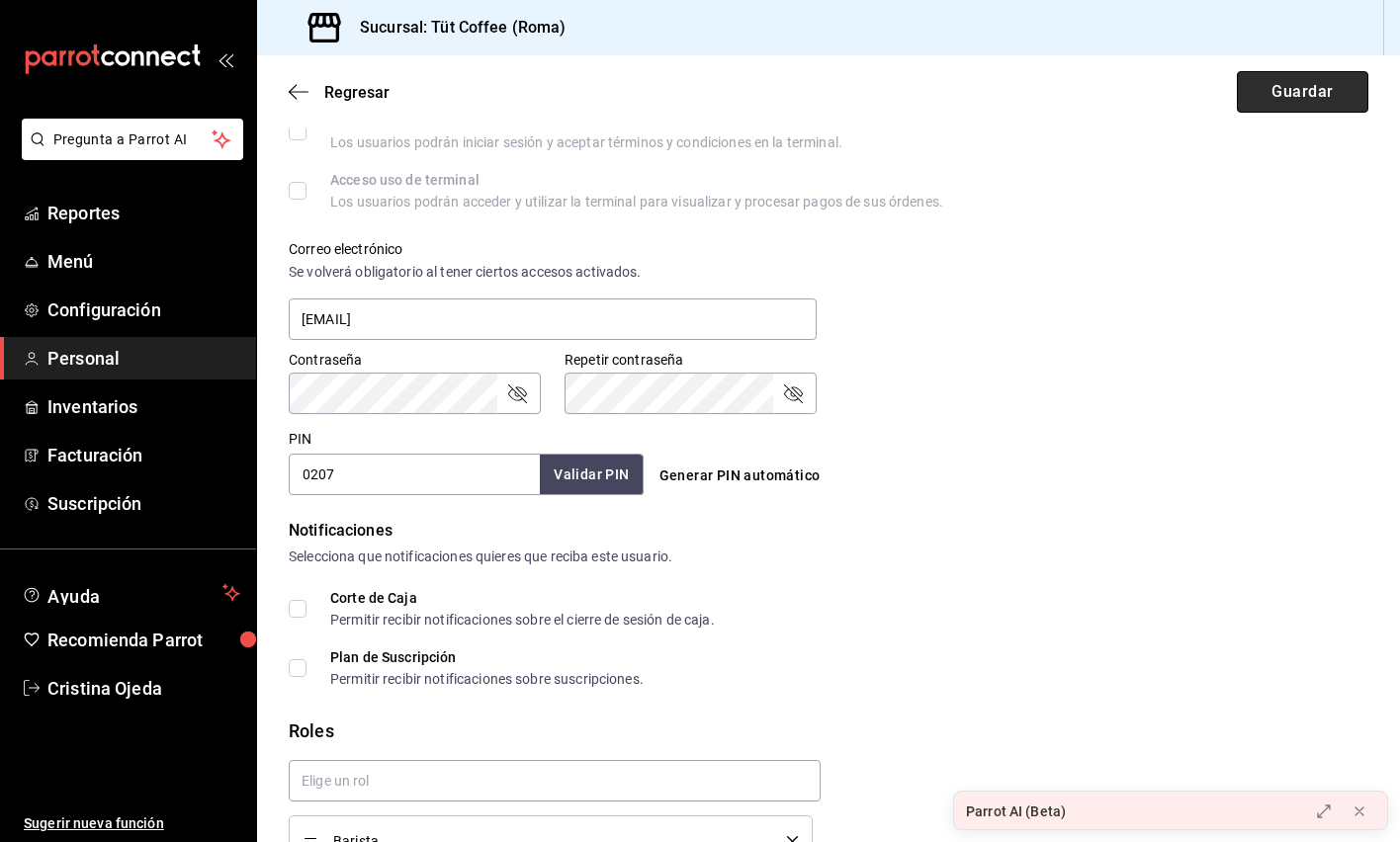 click on "Guardar" at bounding box center [1302, 92] 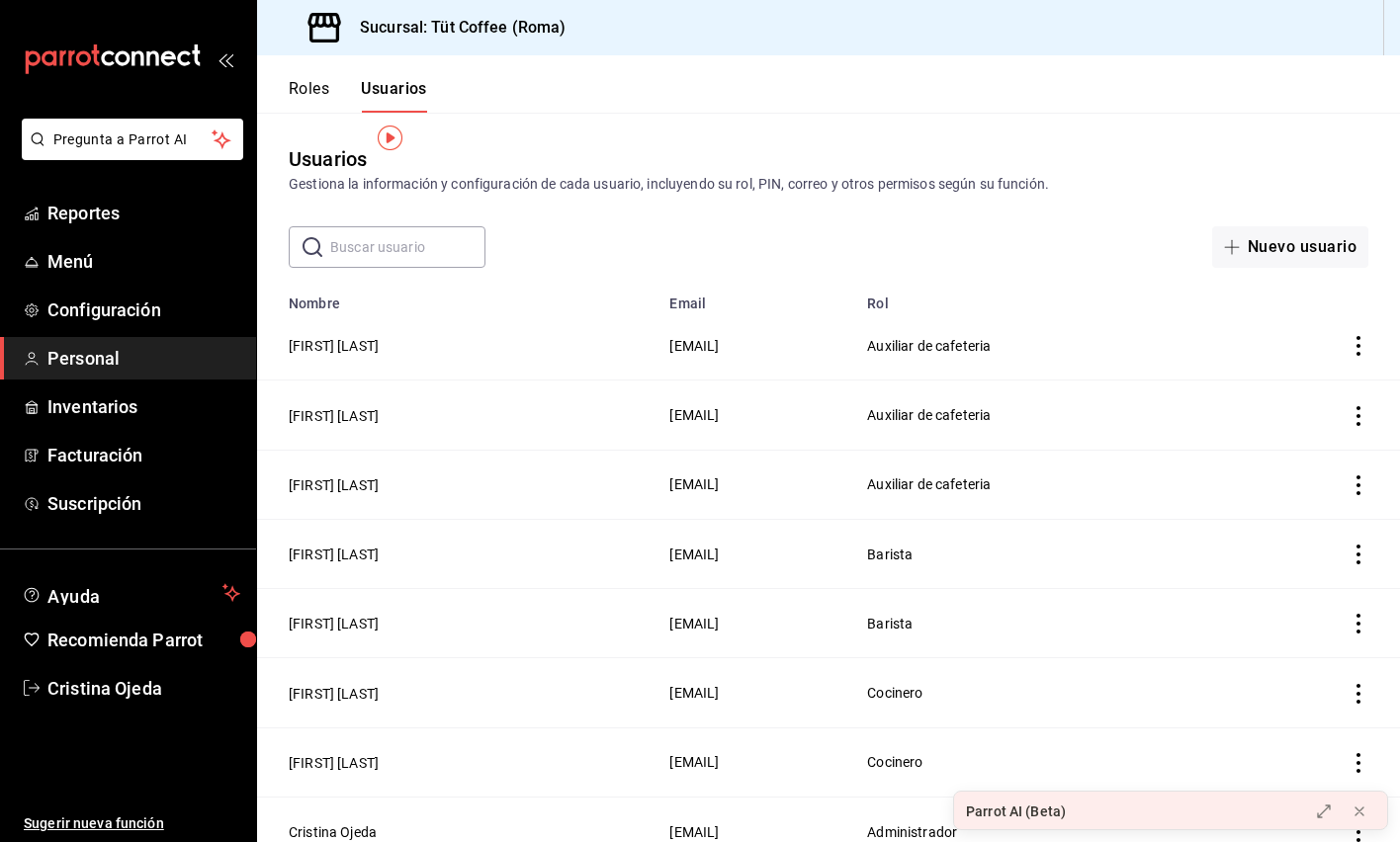 scroll, scrollTop: 90, scrollLeft: 0, axis: vertical 